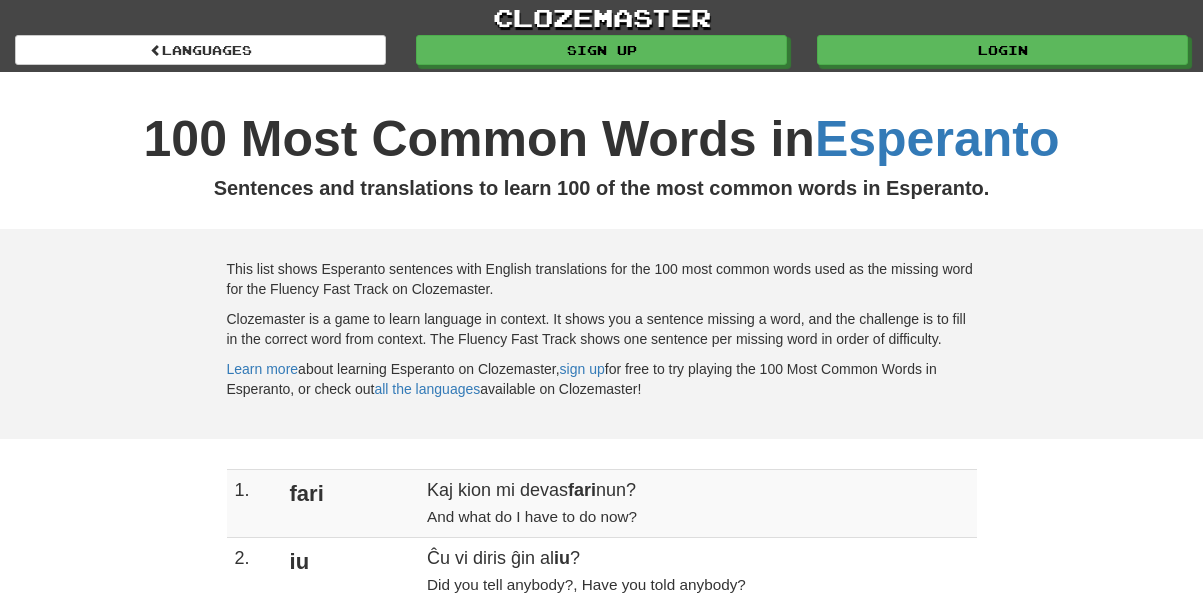 scroll, scrollTop: 0, scrollLeft: 0, axis: both 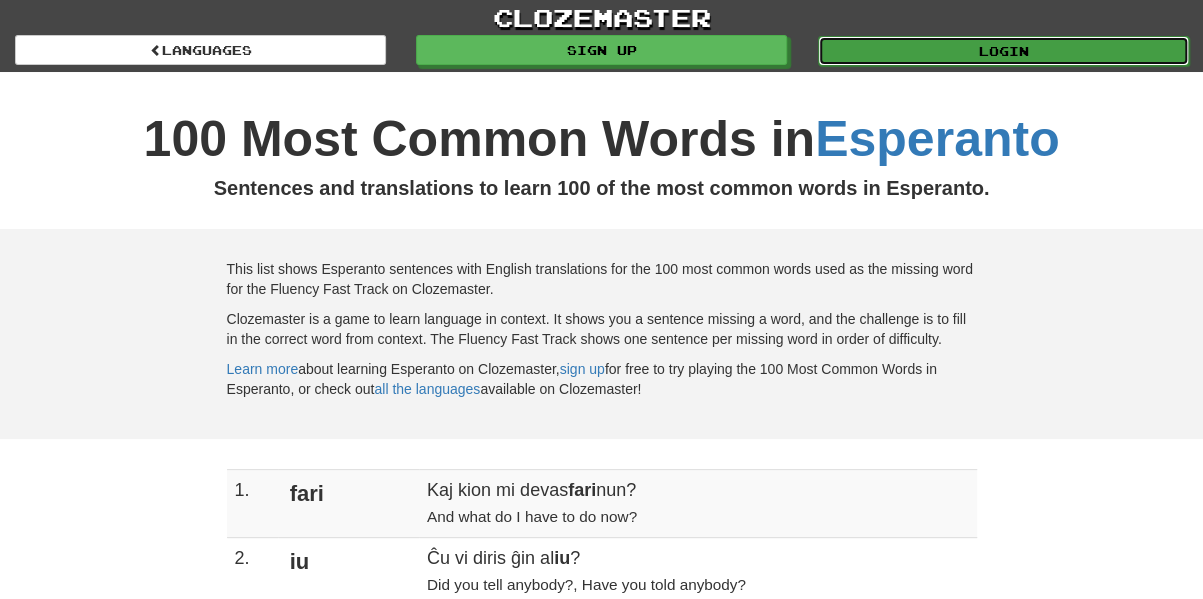 click on "Login" at bounding box center [1003, 51] 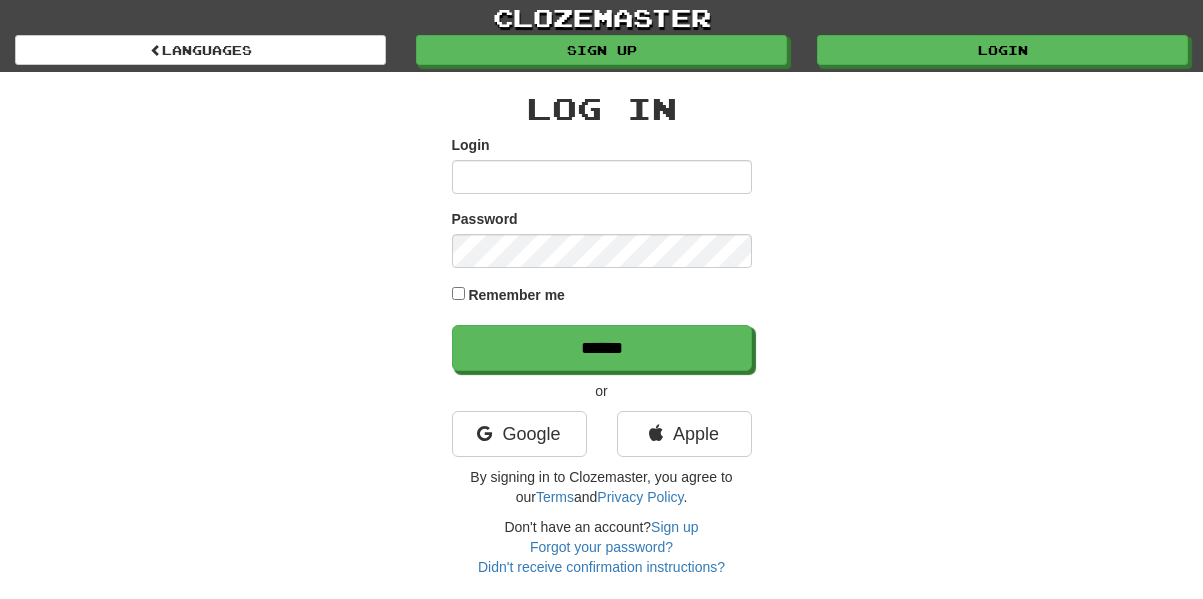 scroll, scrollTop: 0, scrollLeft: 0, axis: both 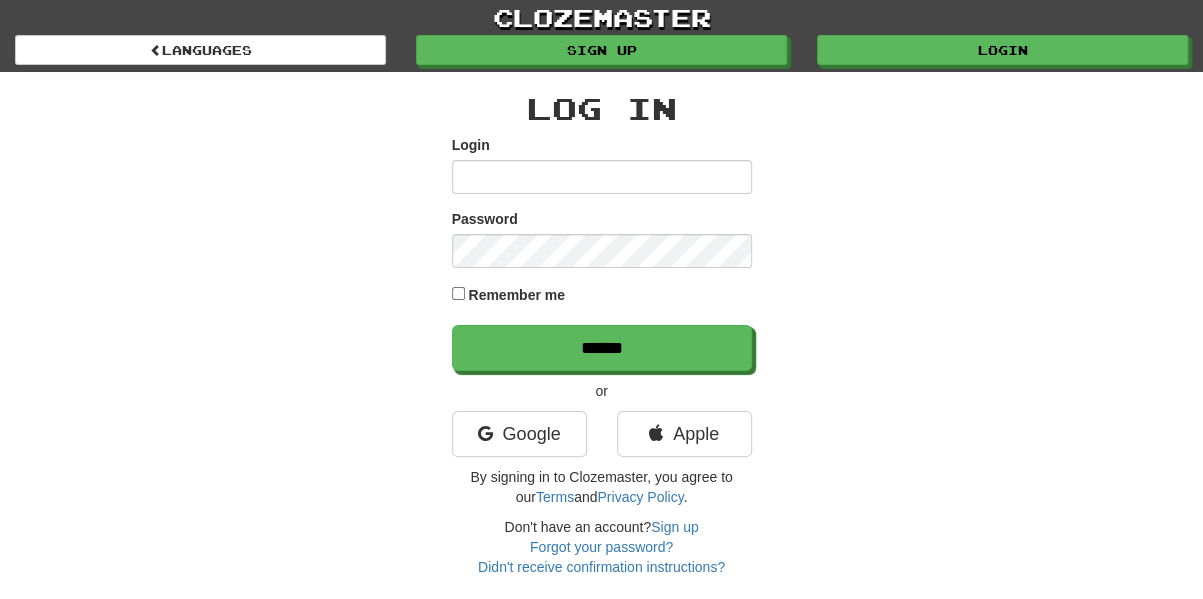 click on "Login" at bounding box center (602, 177) 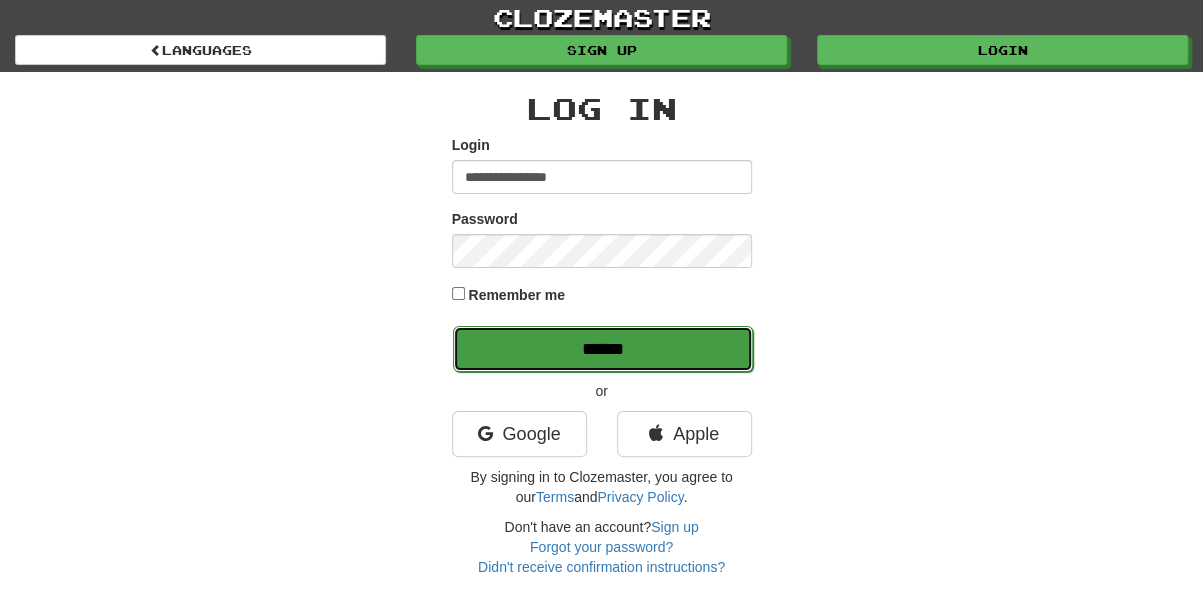 click on "******" at bounding box center [603, 349] 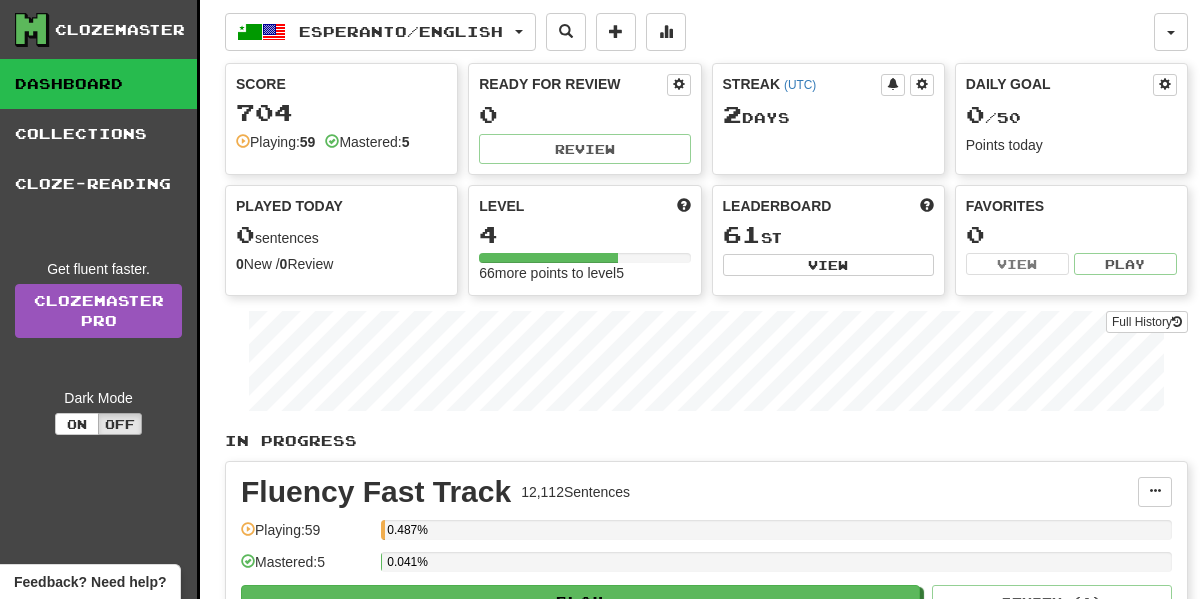 scroll, scrollTop: 0, scrollLeft: 0, axis: both 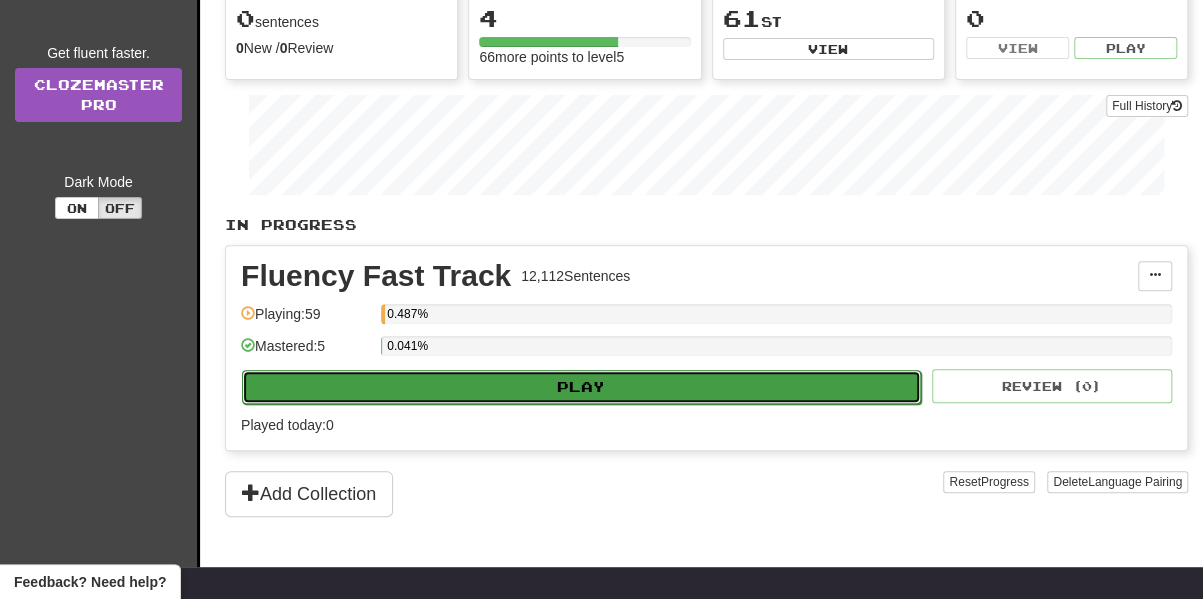 click on "Play" at bounding box center [581, 387] 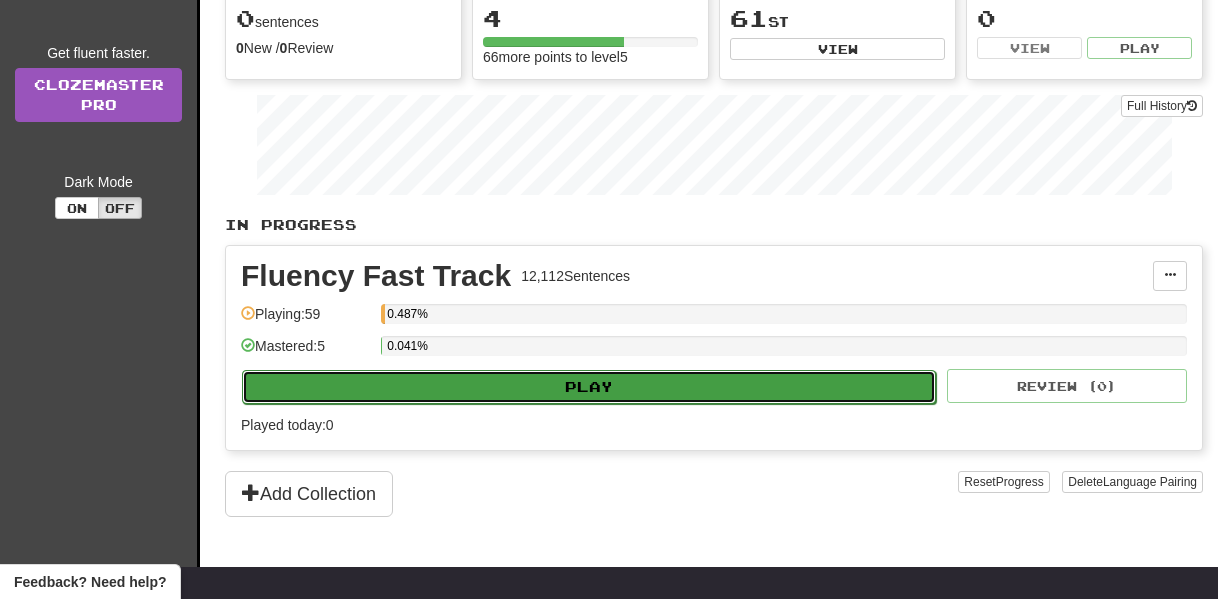 select on "**" 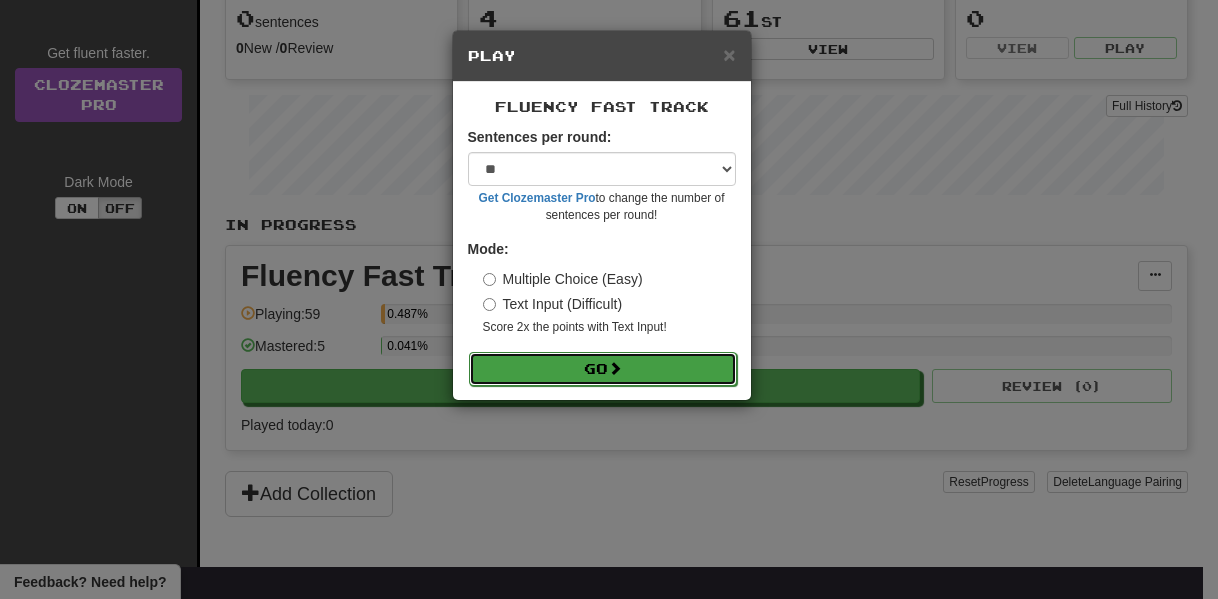 click on "Go" at bounding box center [603, 369] 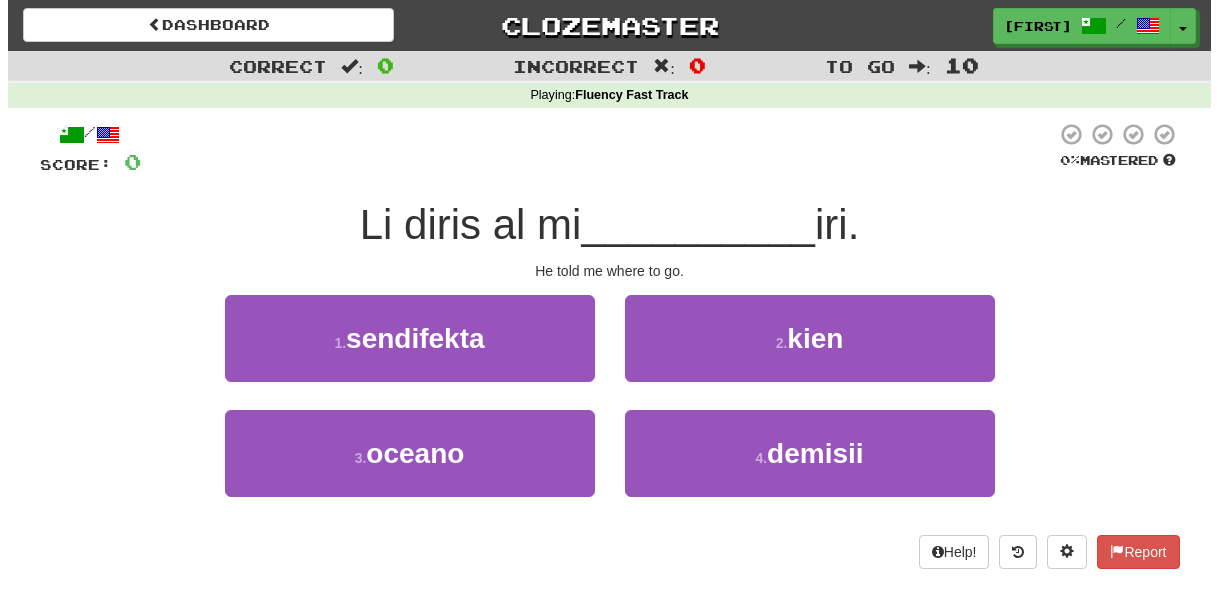 scroll, scrollTop: 0, scrollLeft: 0, axis: both 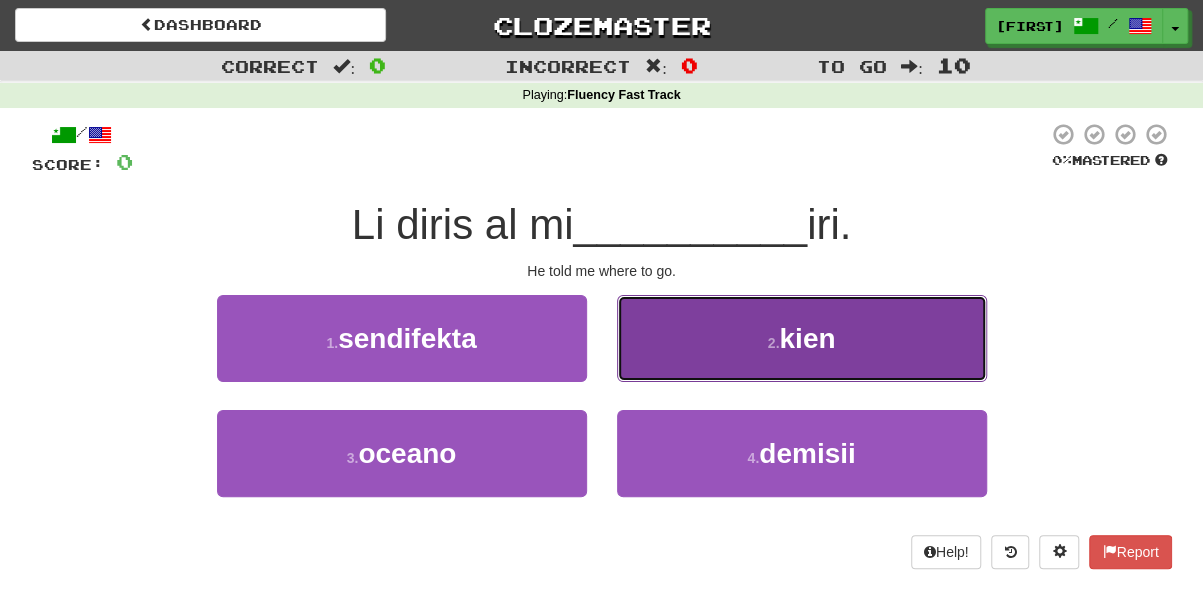click on "2 .  kien" at bounding box center [802, 338] 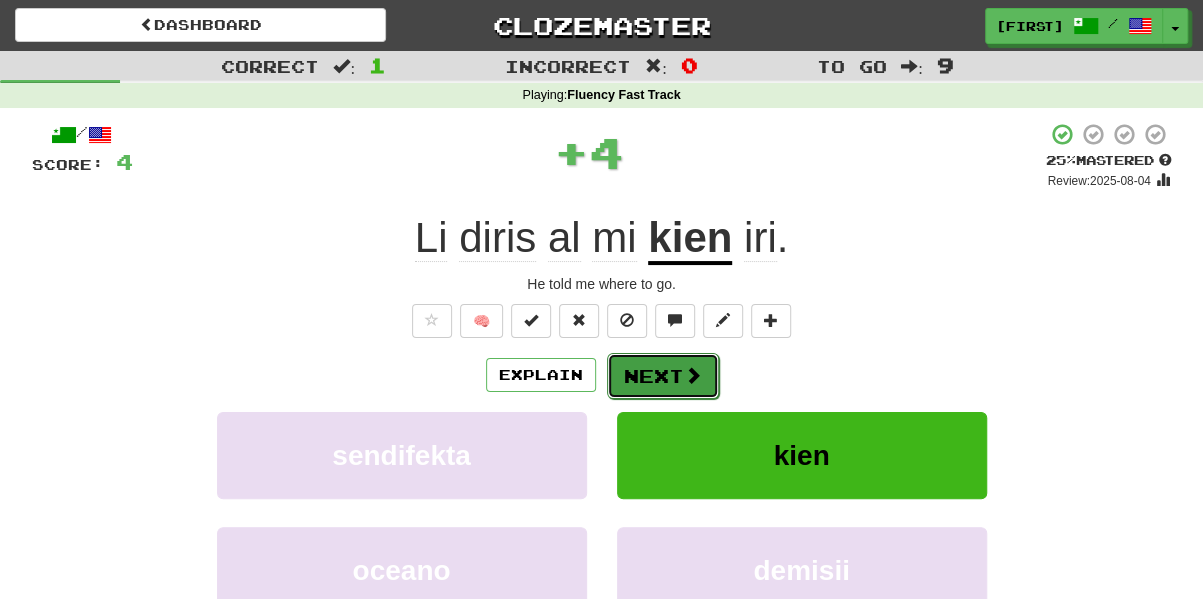 click at bounding box center [693, 375] 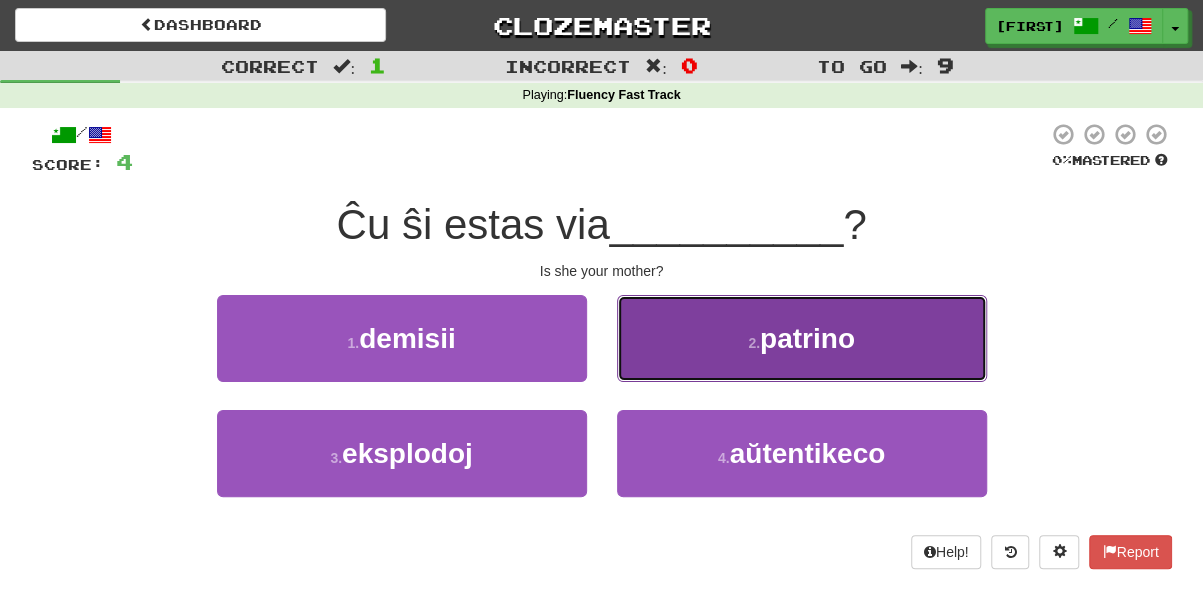 click on "2 .  patrino" at bounding box center (802, 338) 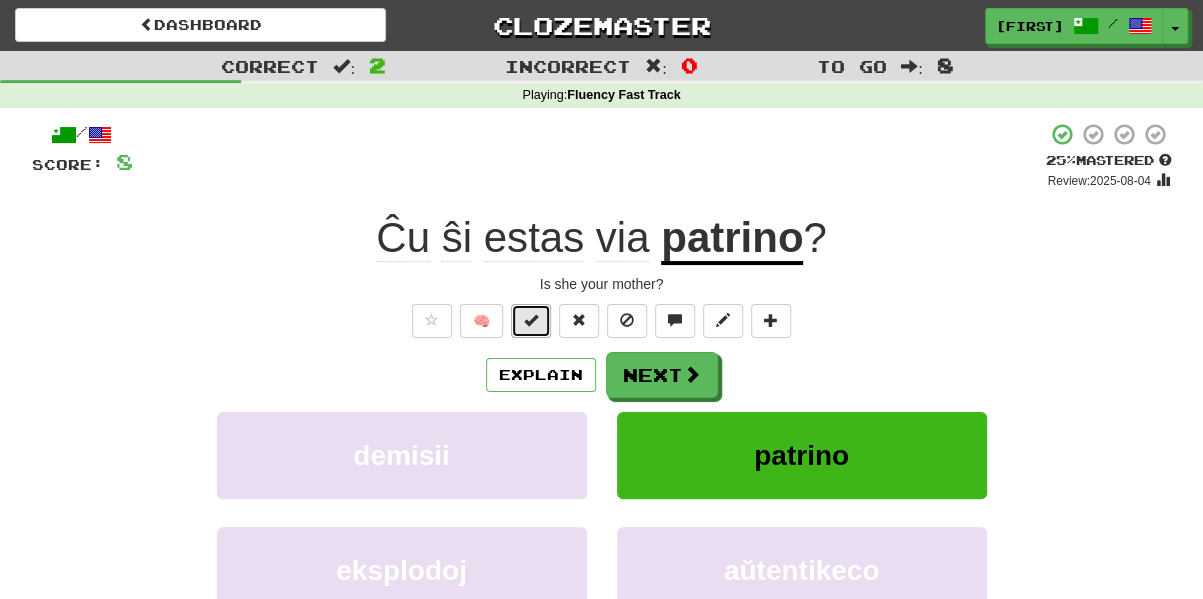 click at bounding box center (531, 320) 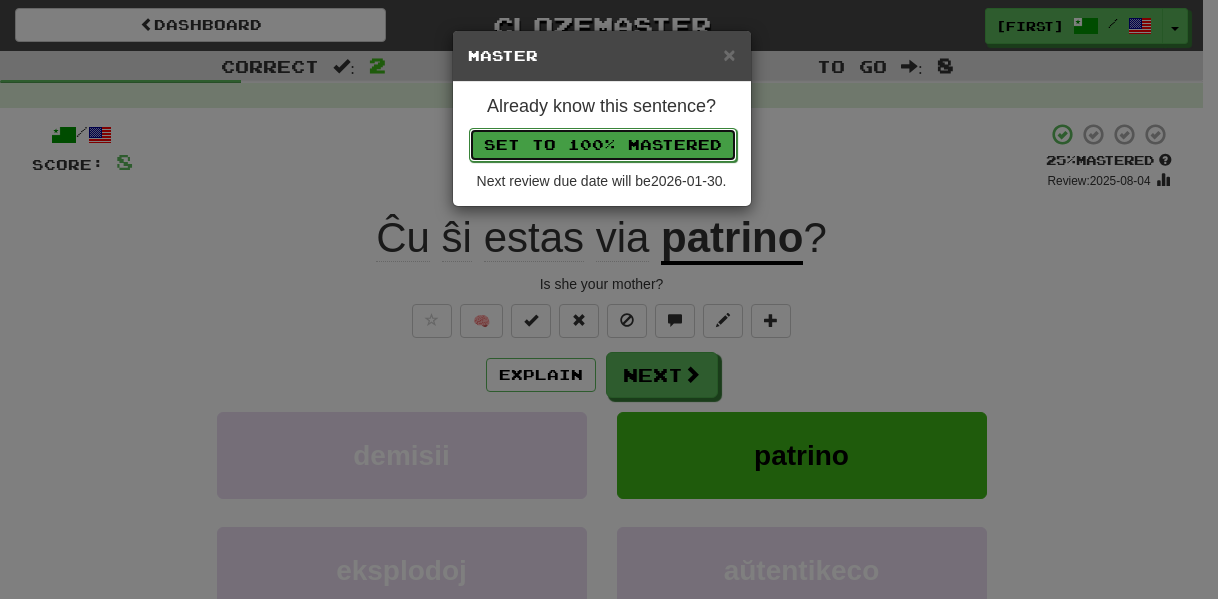 click on "Set to 100% Mastered" at bounding box center (603, 145) 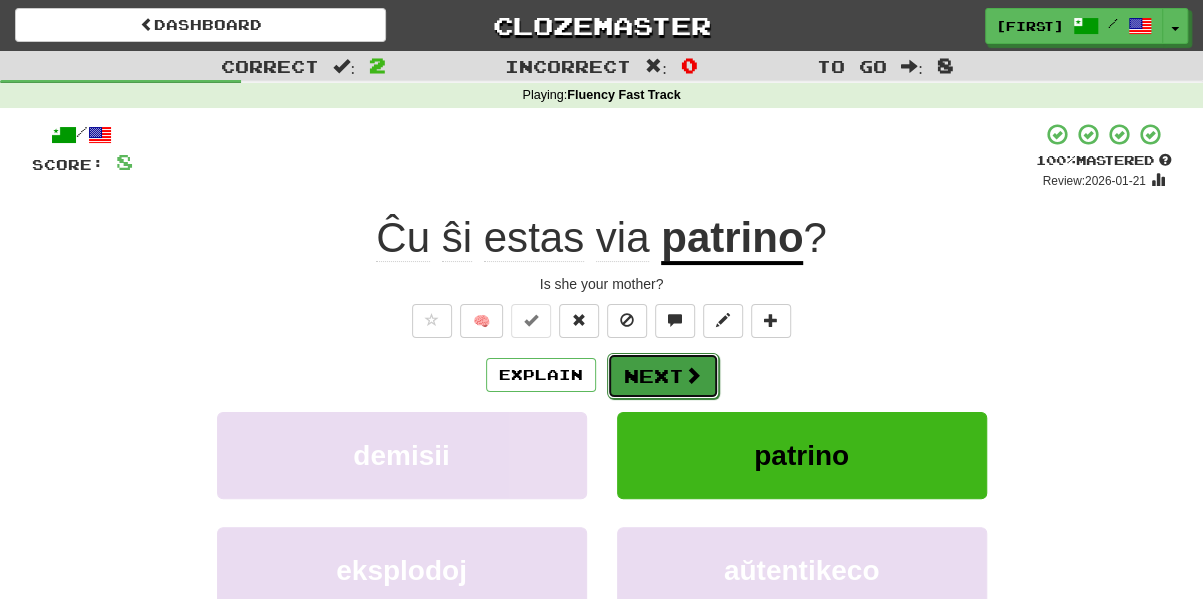 click on "Next" at bounding box center (663, 376) 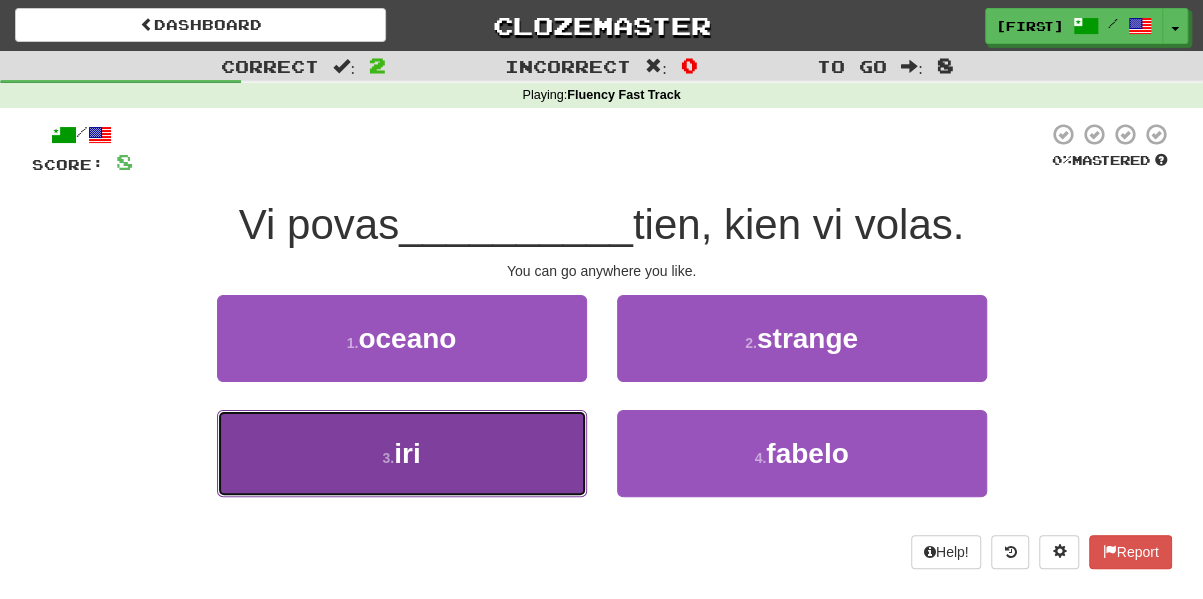 click on "3 .  iri" at bounding box center (402, 453) 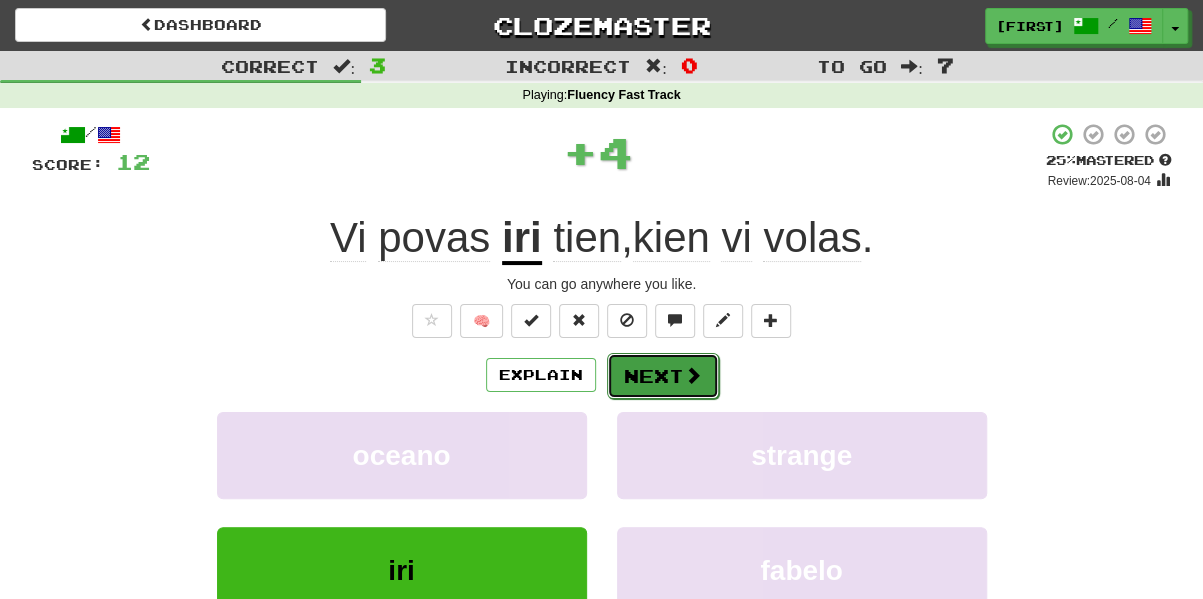click on "Next" at bounding box center [663, 376] 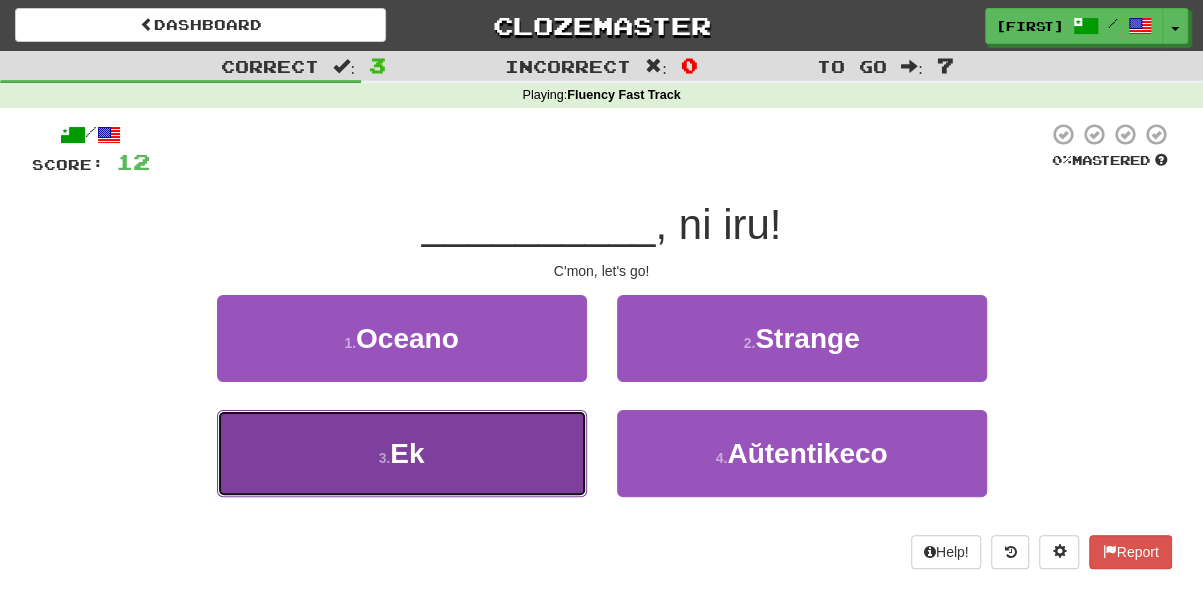 click on "3 .  Ek" at bounding box center [402, 453] 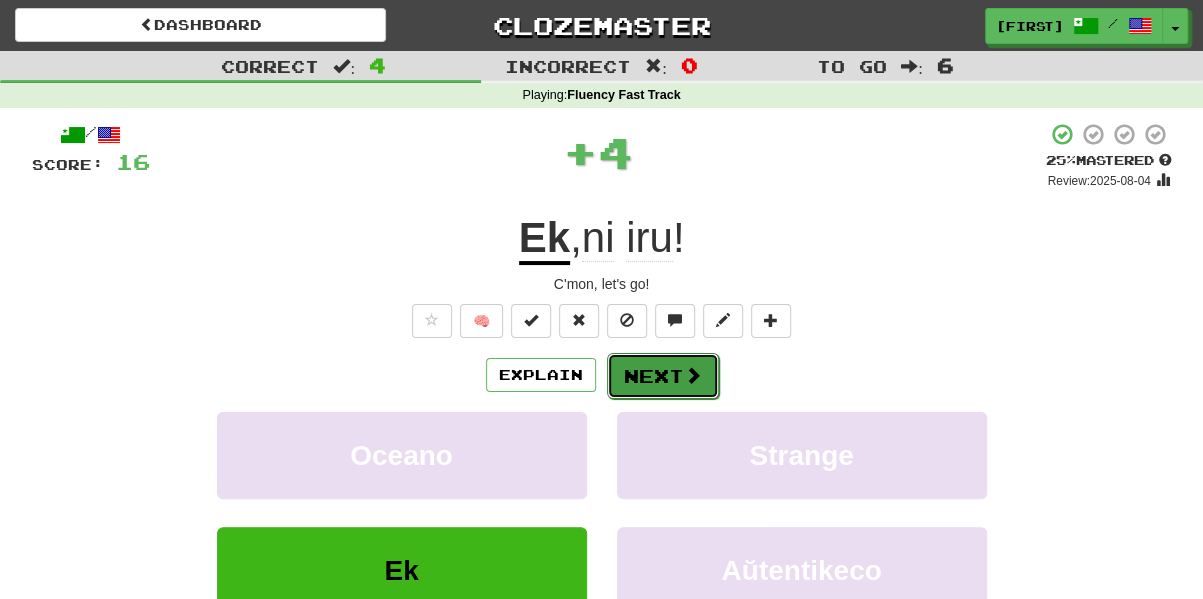click on "Next" at bounding box center (663, 376) 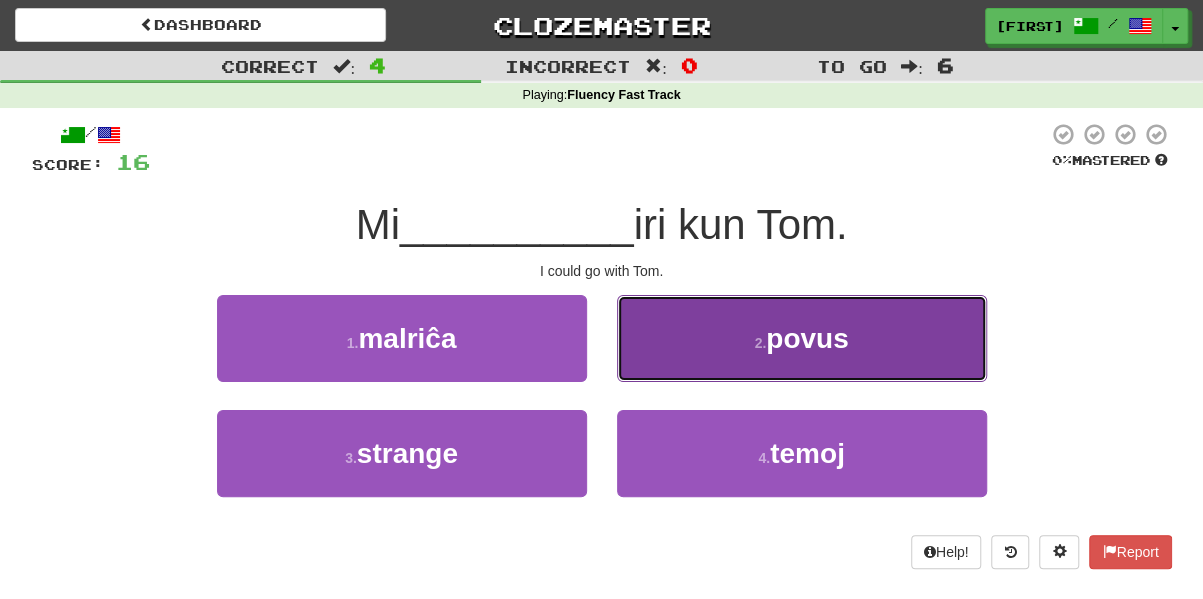 click on "2 .  povus" at bounding box center (802, 338) 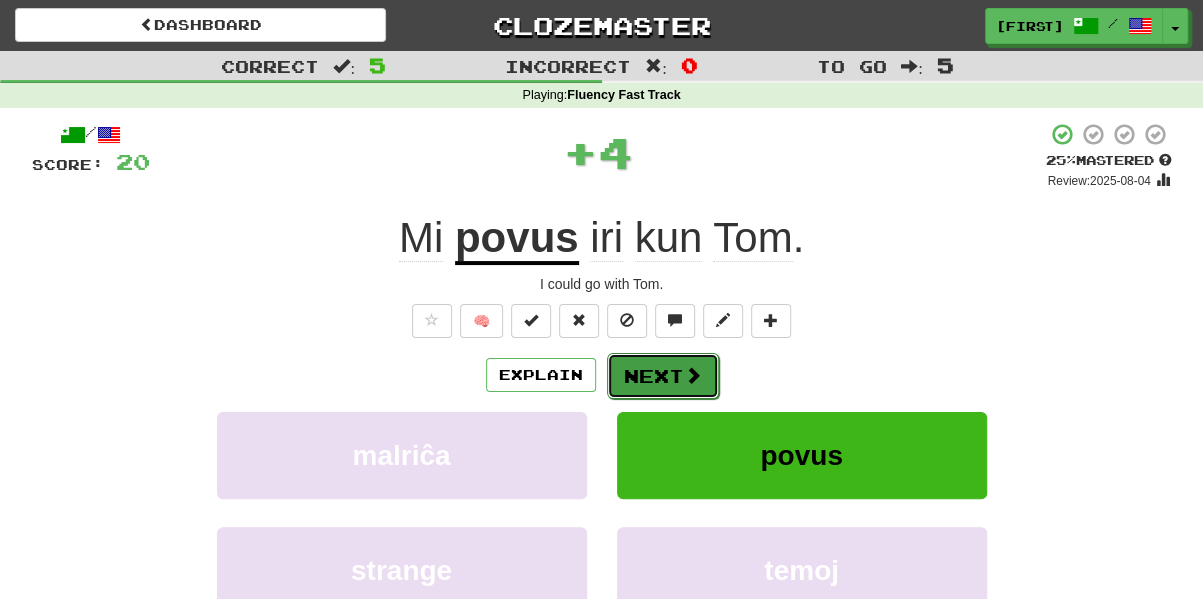 click on "Next" at bounding box center [663, 376] 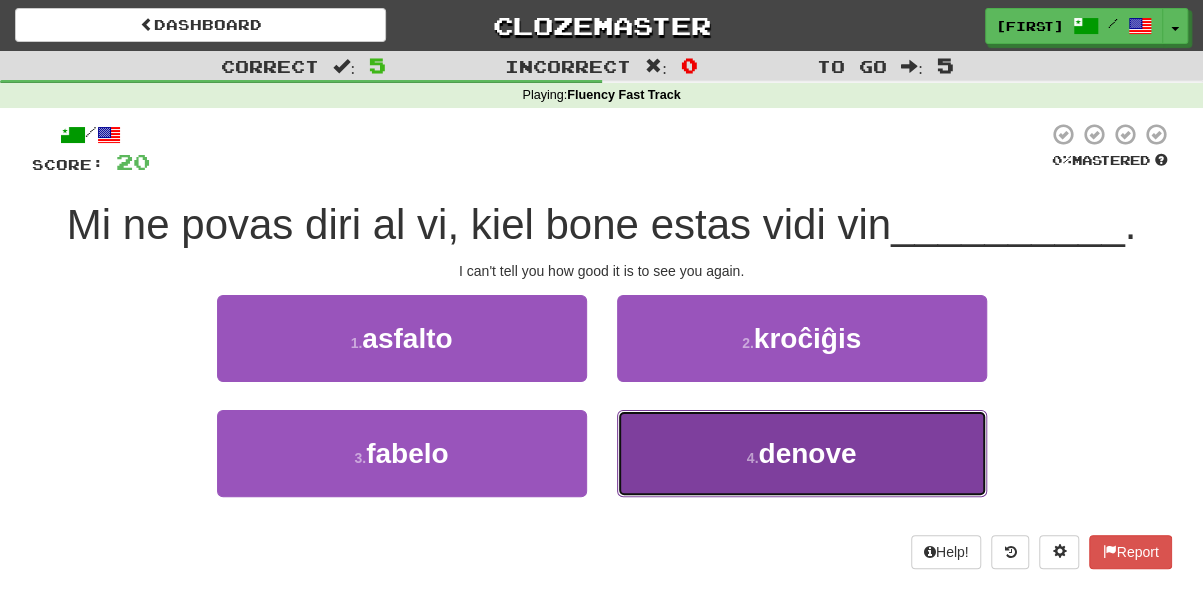 click on "4 .  denove" at bounding box center (802, 453) 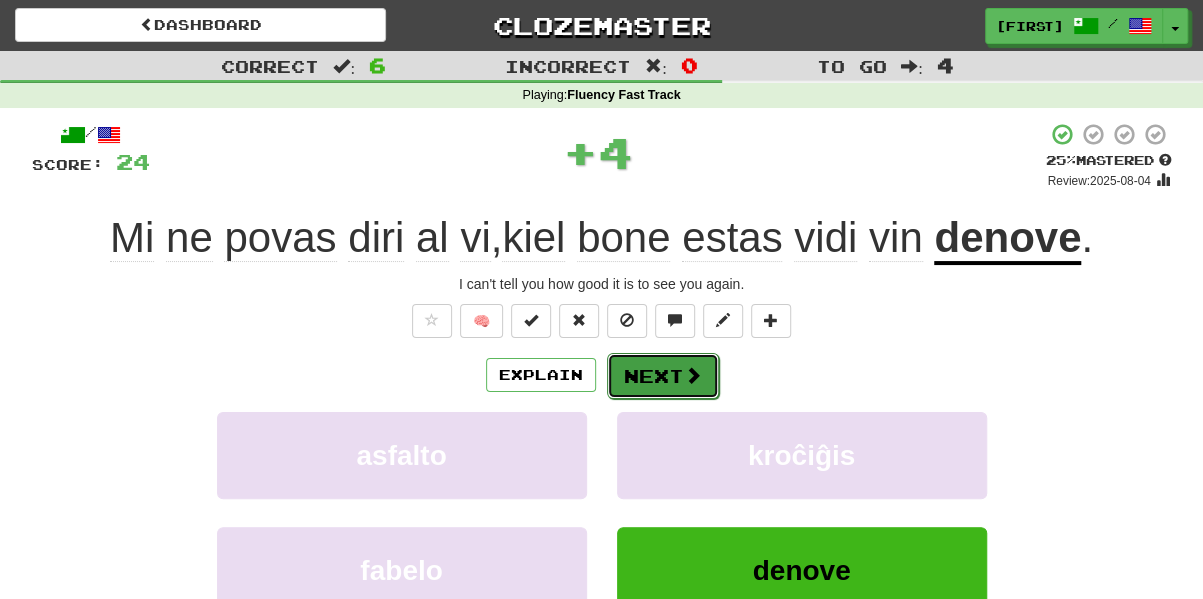 click on "Next" at bounding box center [663, 376] 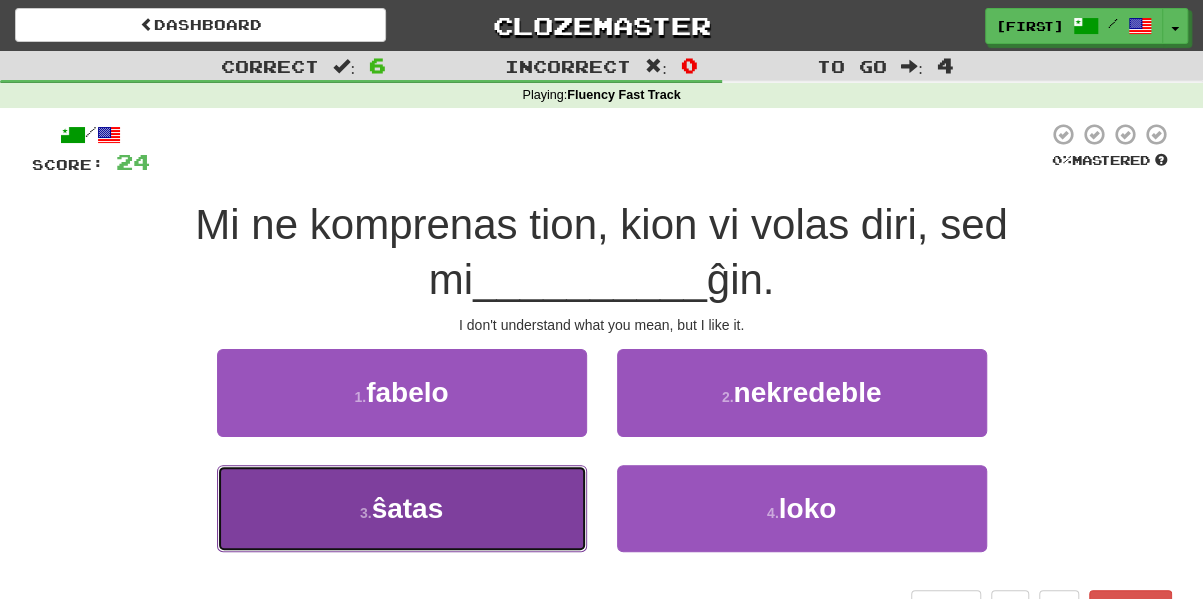 click on "3 .  ŝatas" at bounding box center [402, 508] 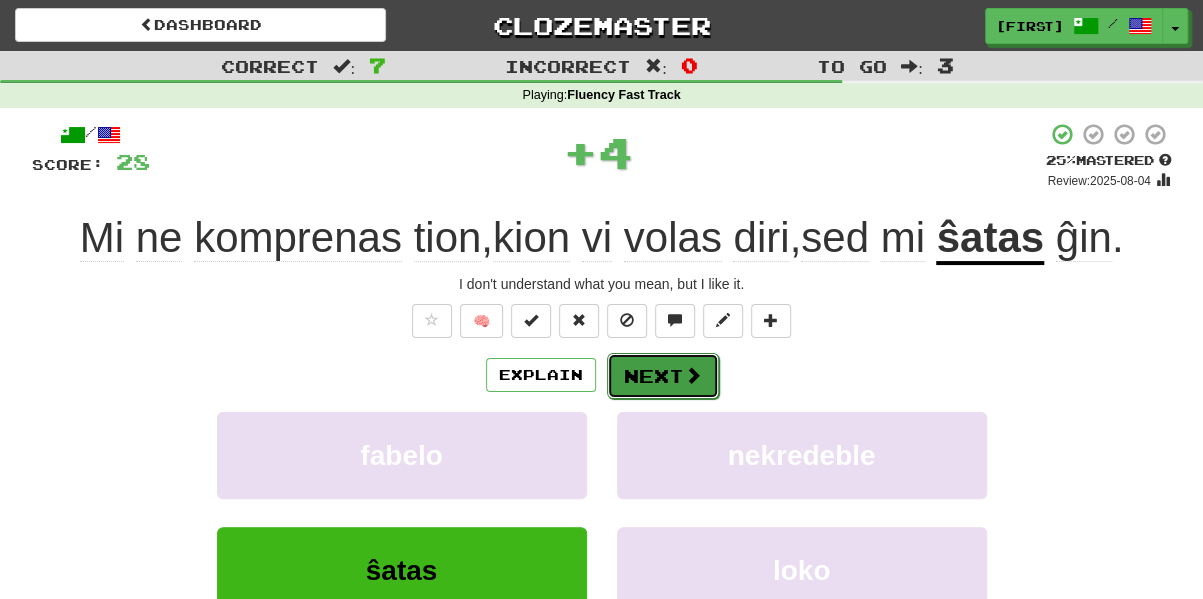 click on "Next" at bounding box center [663, 376] 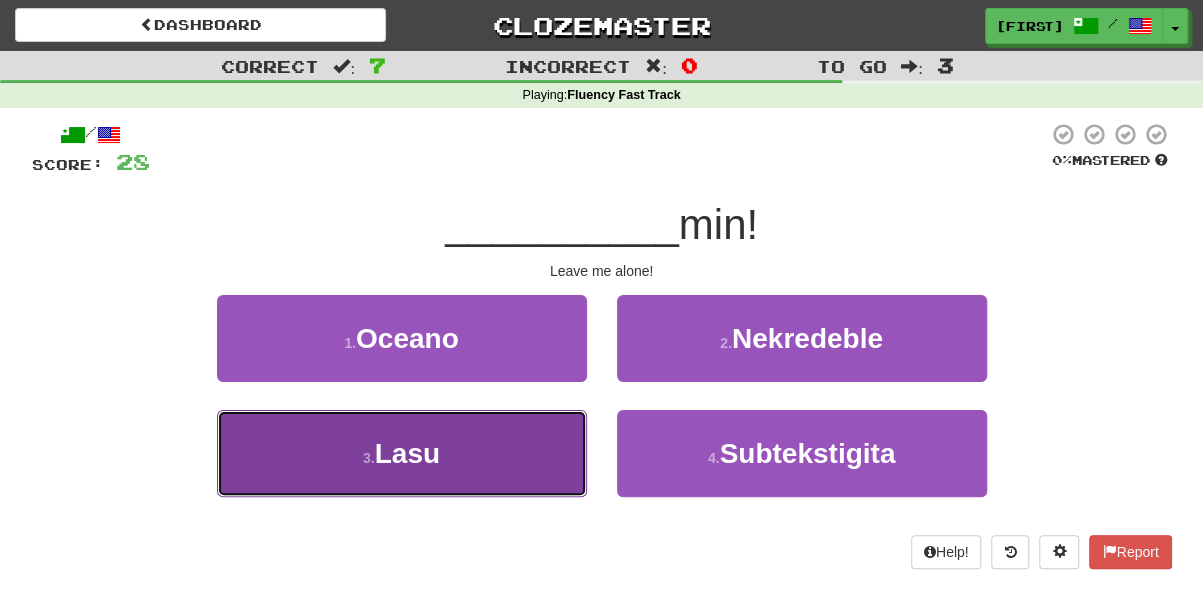 click on "3 .  Lasu" at bounding box center (402, 453) 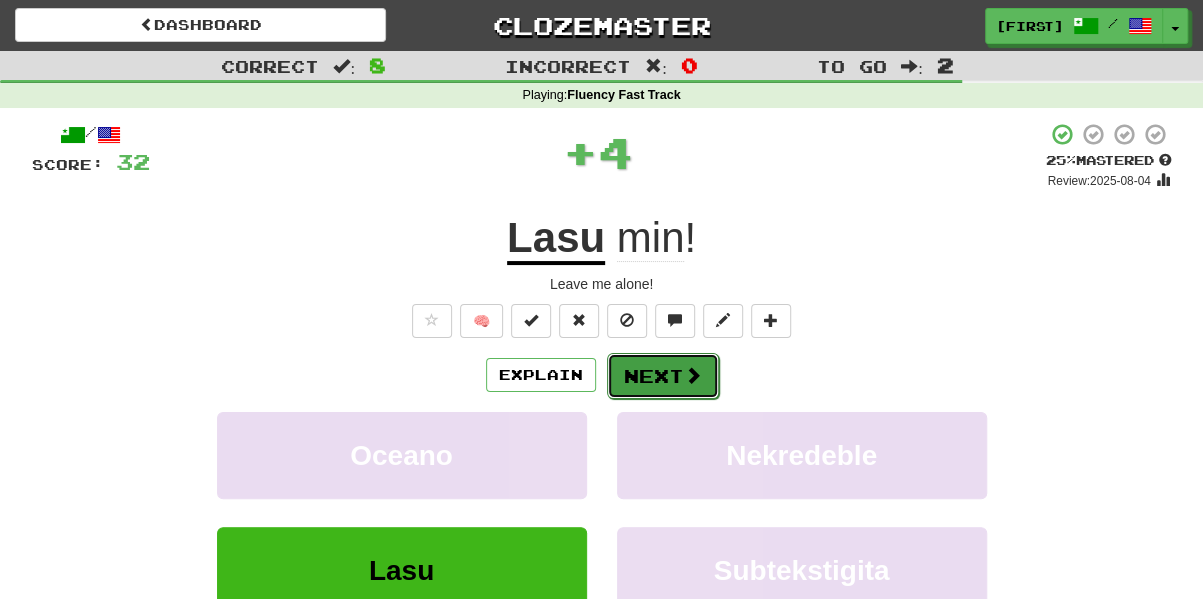 click on "Next" at bounding box center [663, 376] 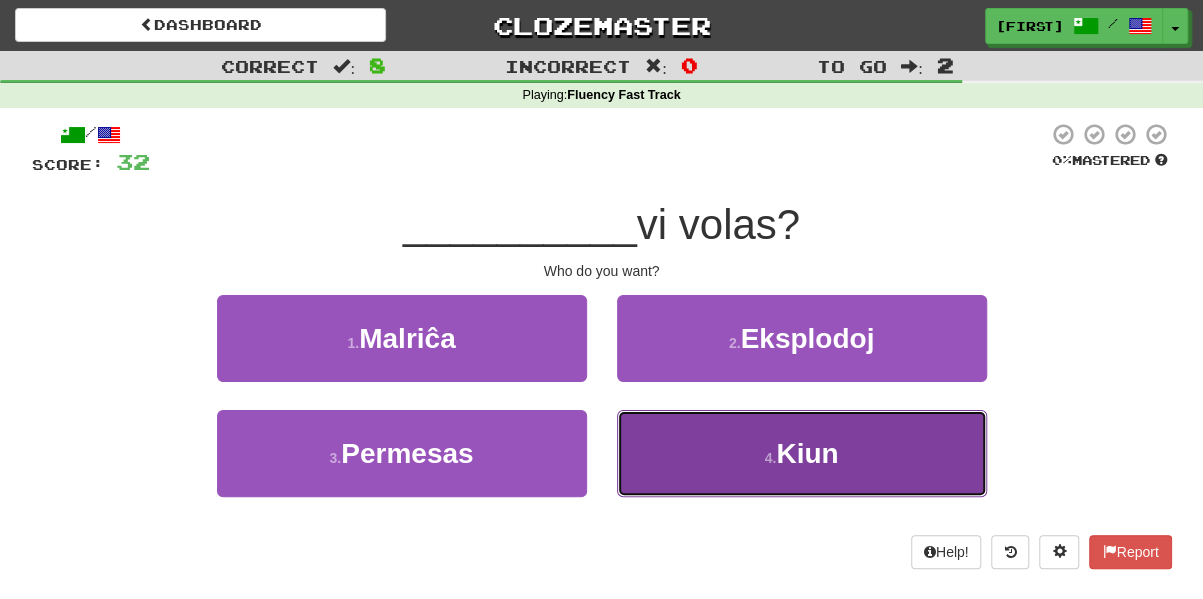 click on "4 .  Kiun" at bounding box center (802, 453) 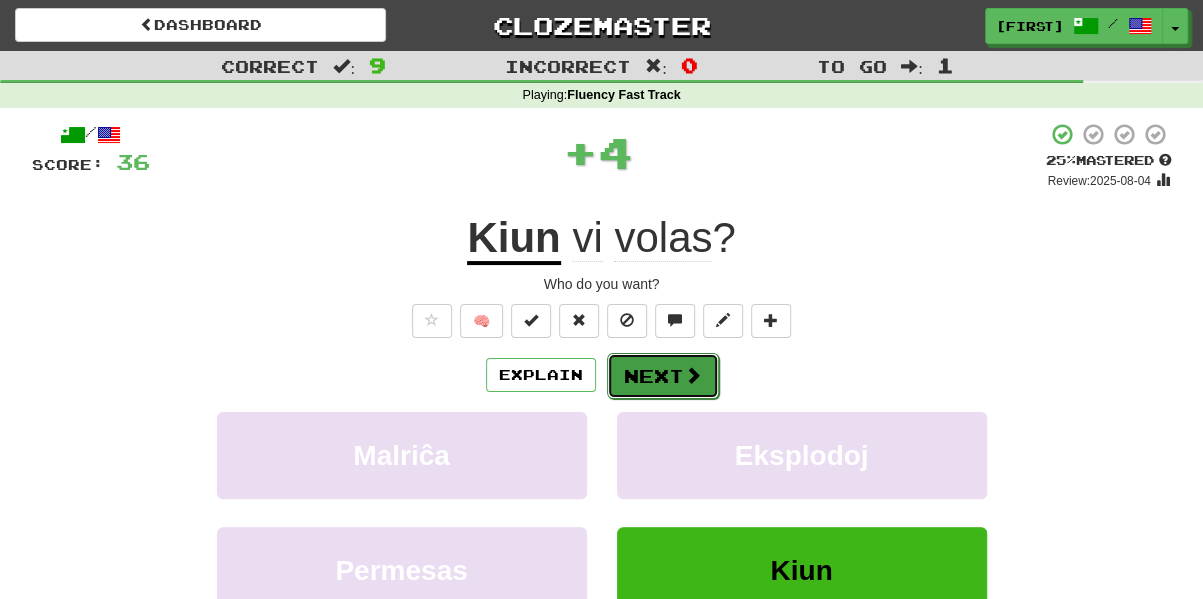 click on "Next" at bounding box center [663, 376] 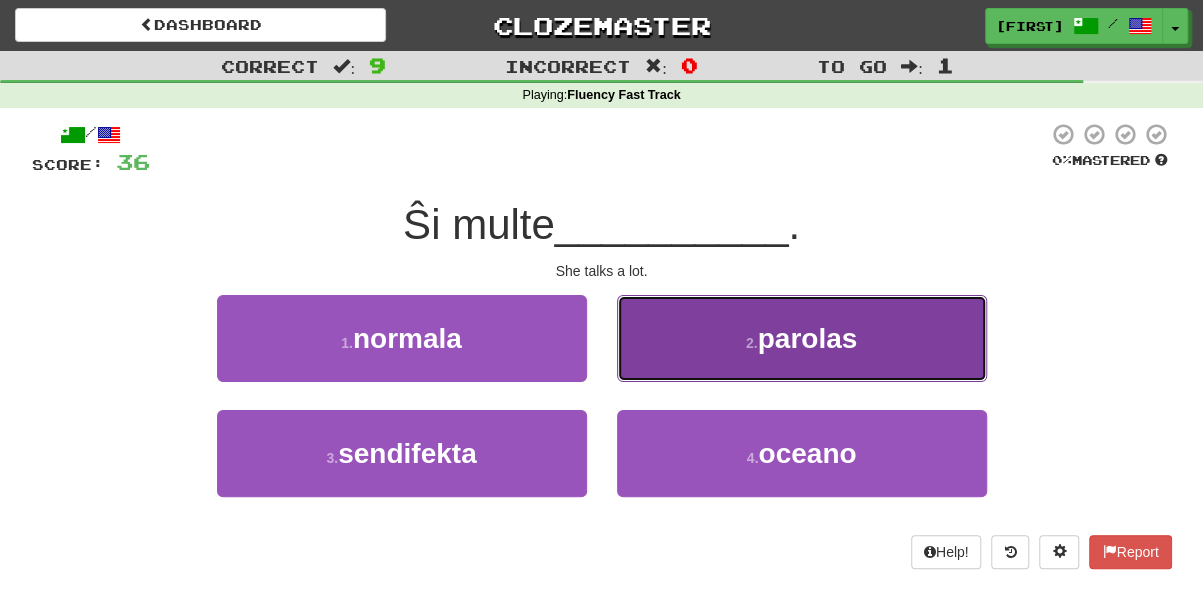 click on "2 .  parolas" at bounding box center (802, 338) 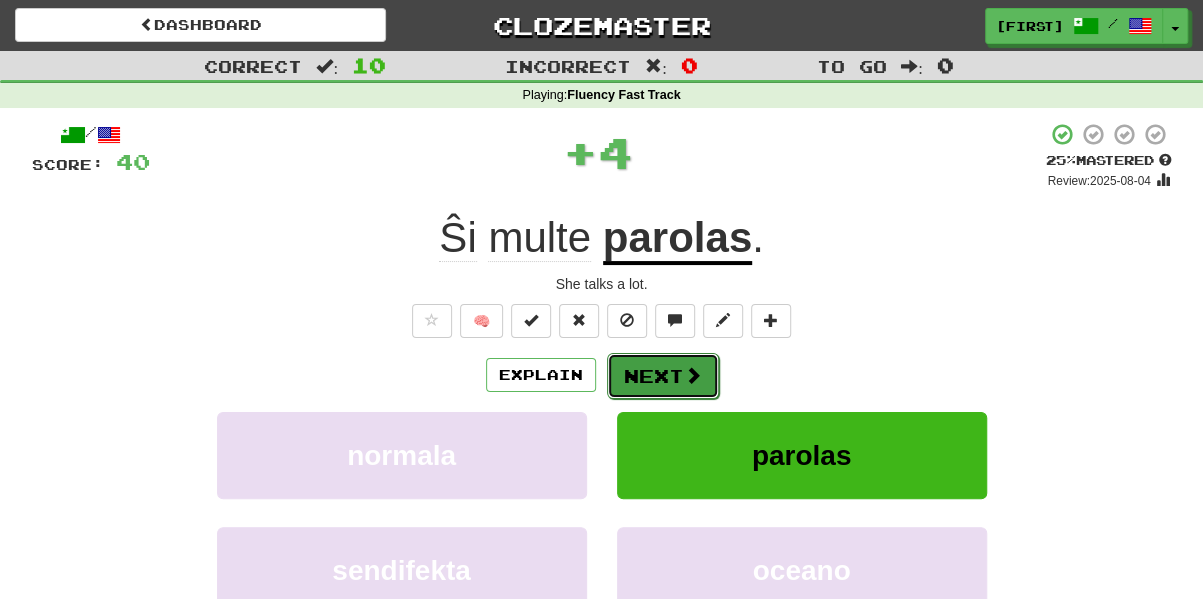 click on "Next" at bounding box center (663, 376) 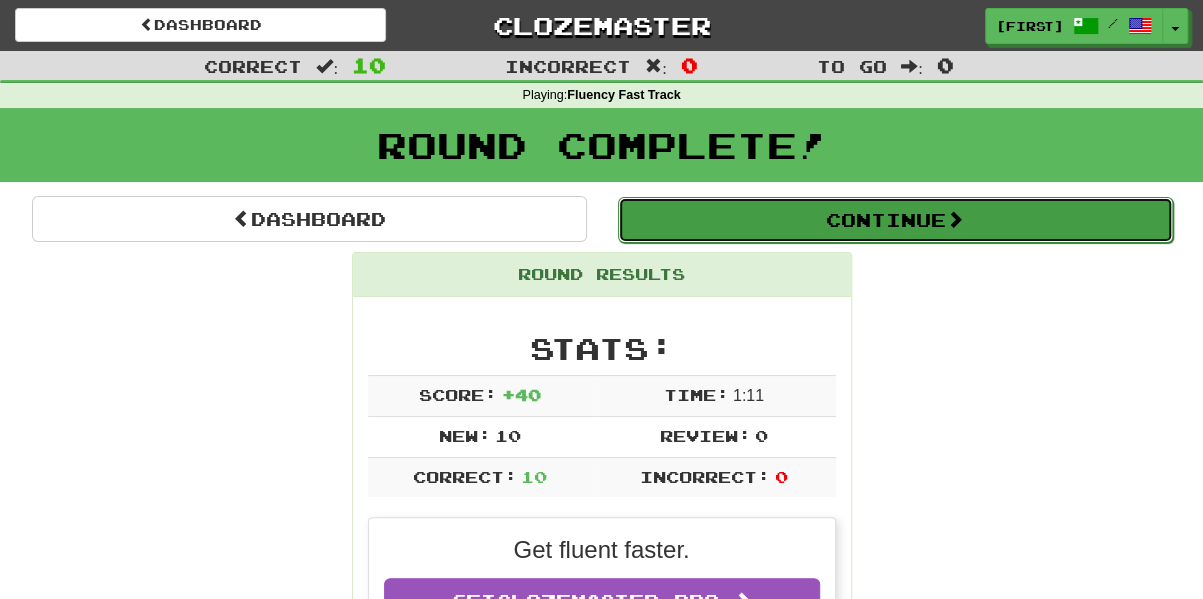 click on "Continue" at bounding box center [895, 220] 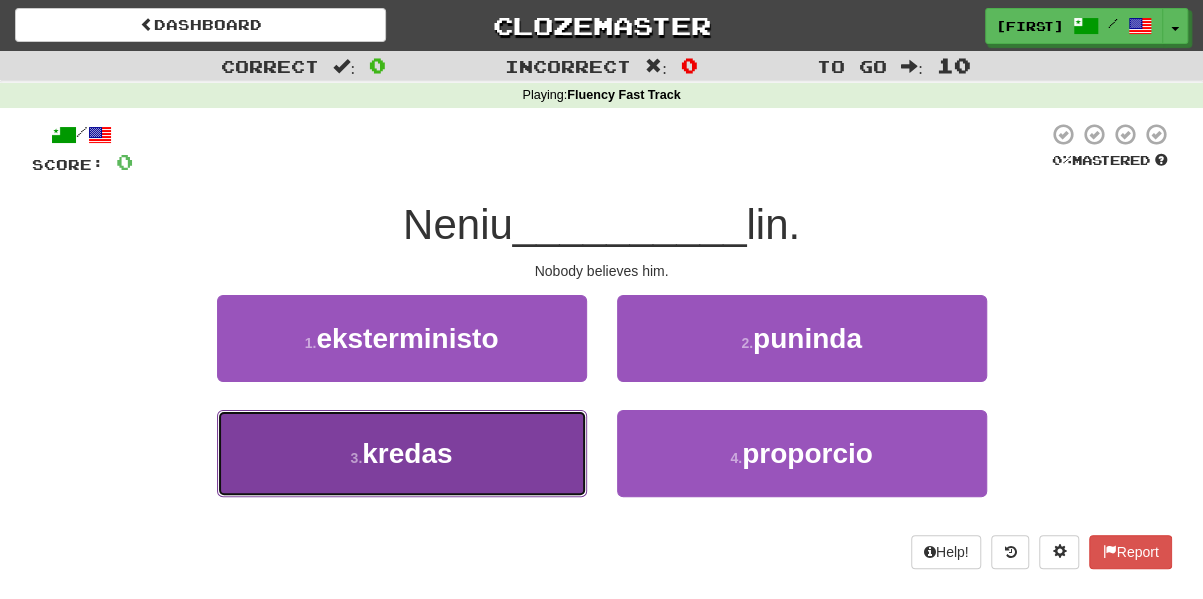 click on "kredas" at bounding box center [407, 453] 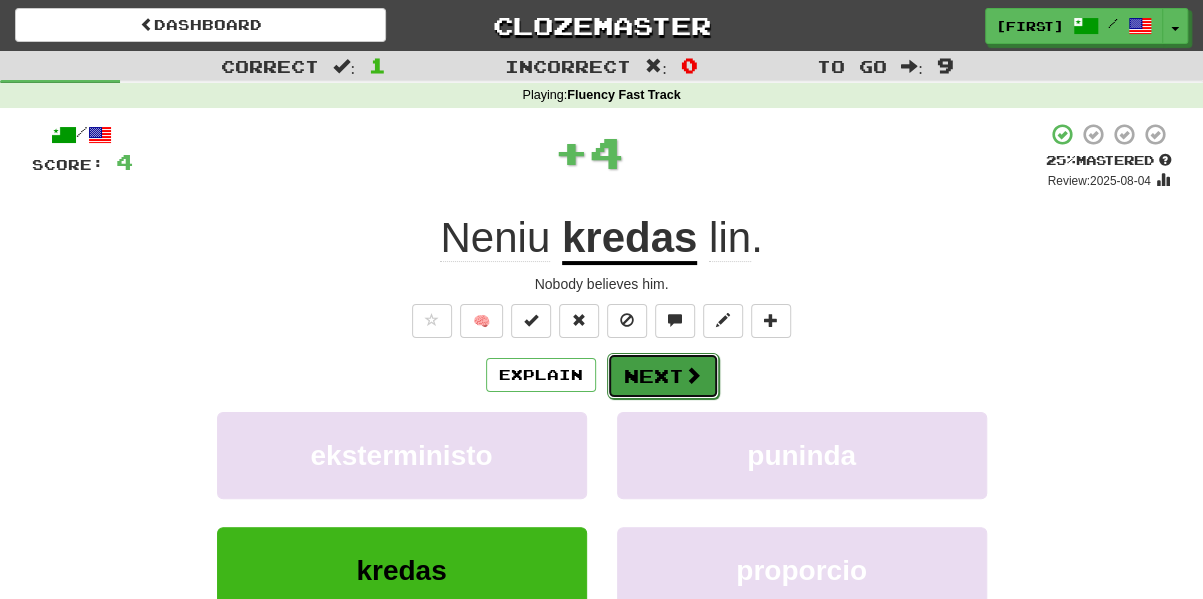 click on "Next" at bounding box center (663, 376) 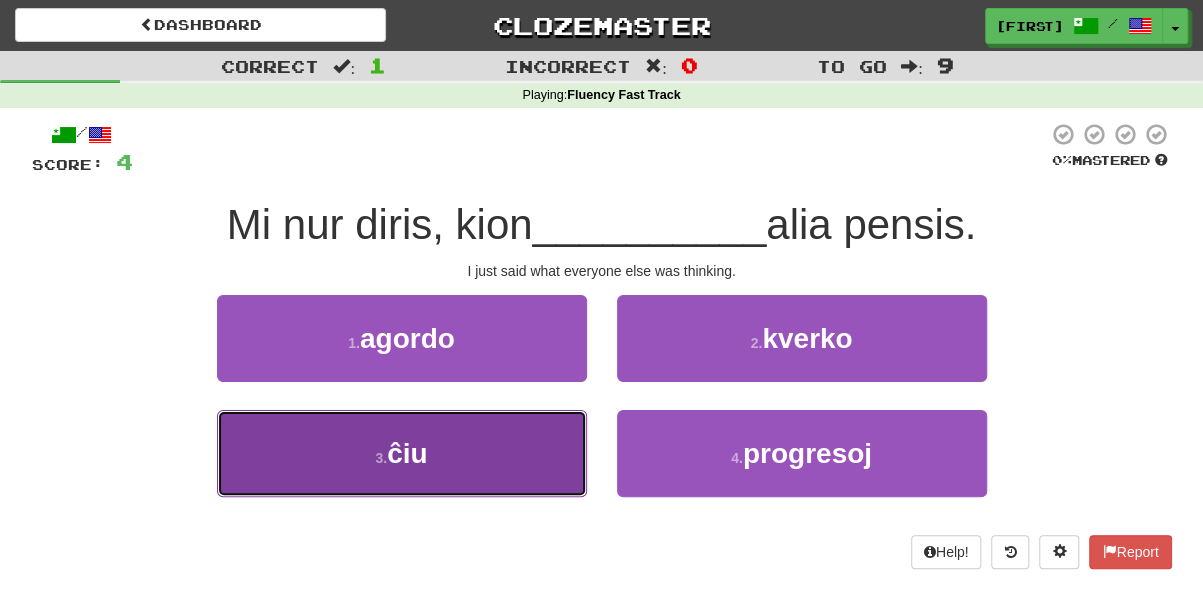 click on "ĉiu" at bounding box center [407, 453] 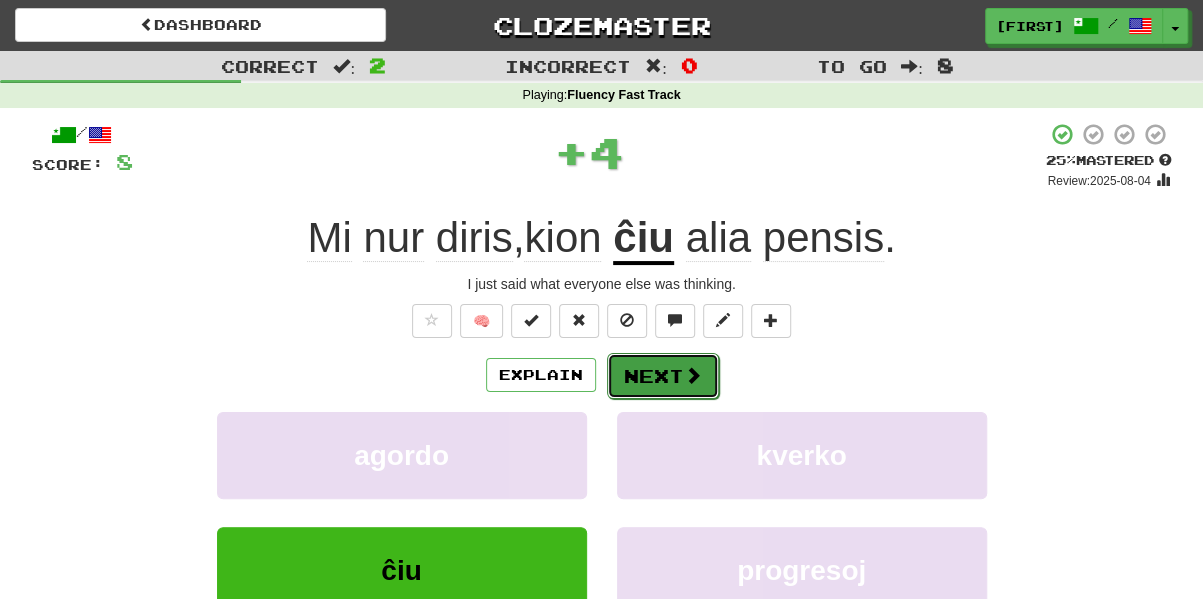 click on "Next" at bounding box center [663, 376] 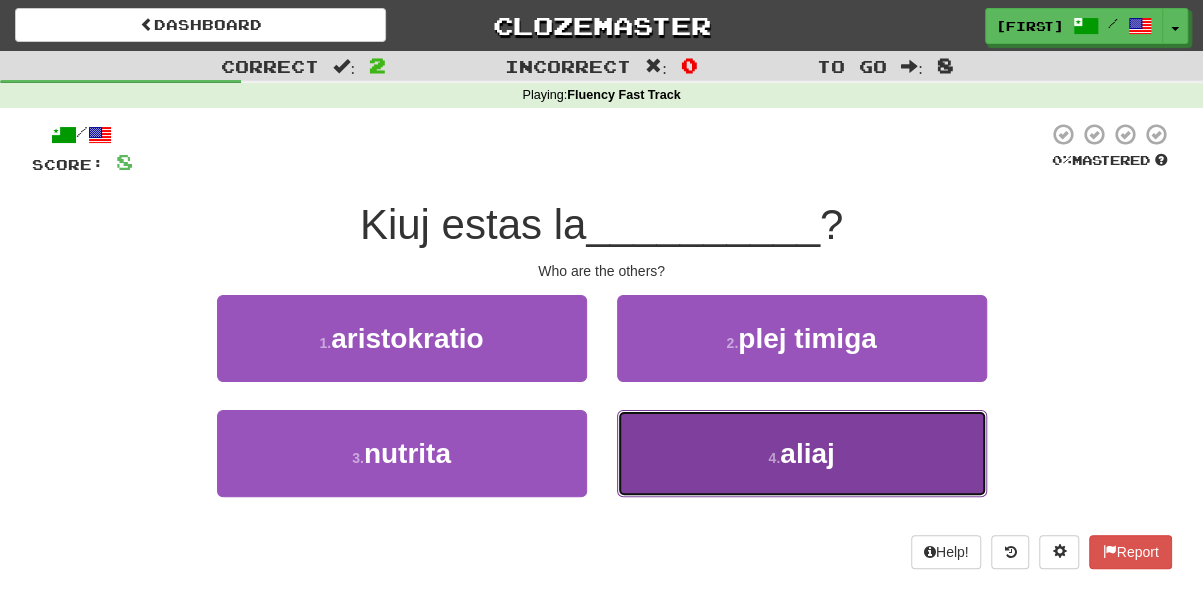 click on "4 .  aliaj" at bounding box center (802, 453) 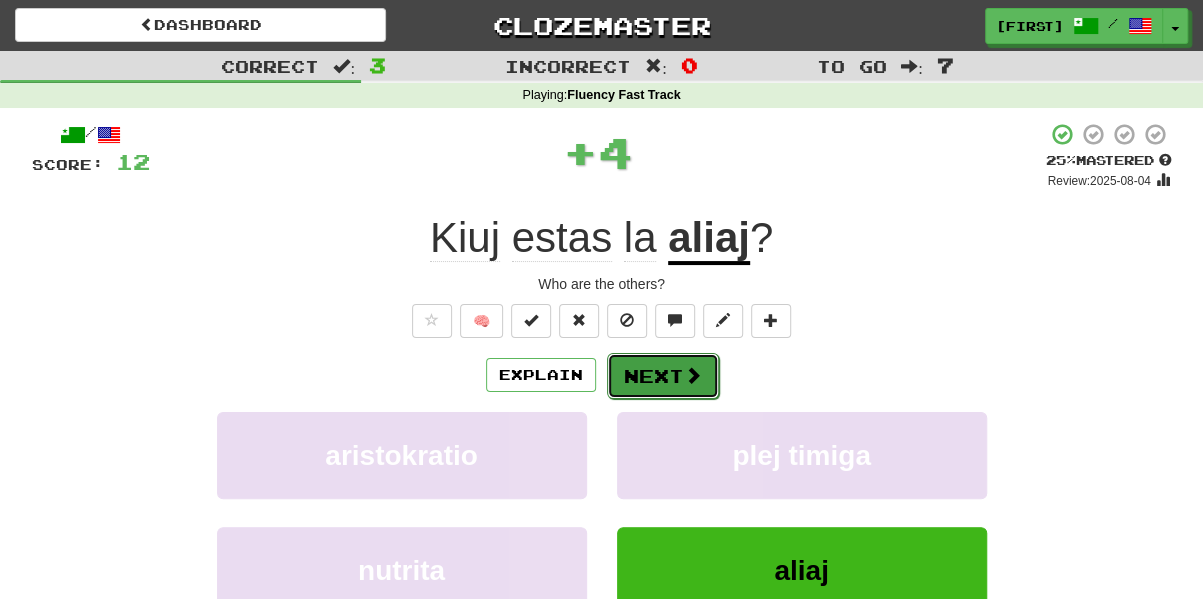 click on "Next" at bounding box center [663, 376] 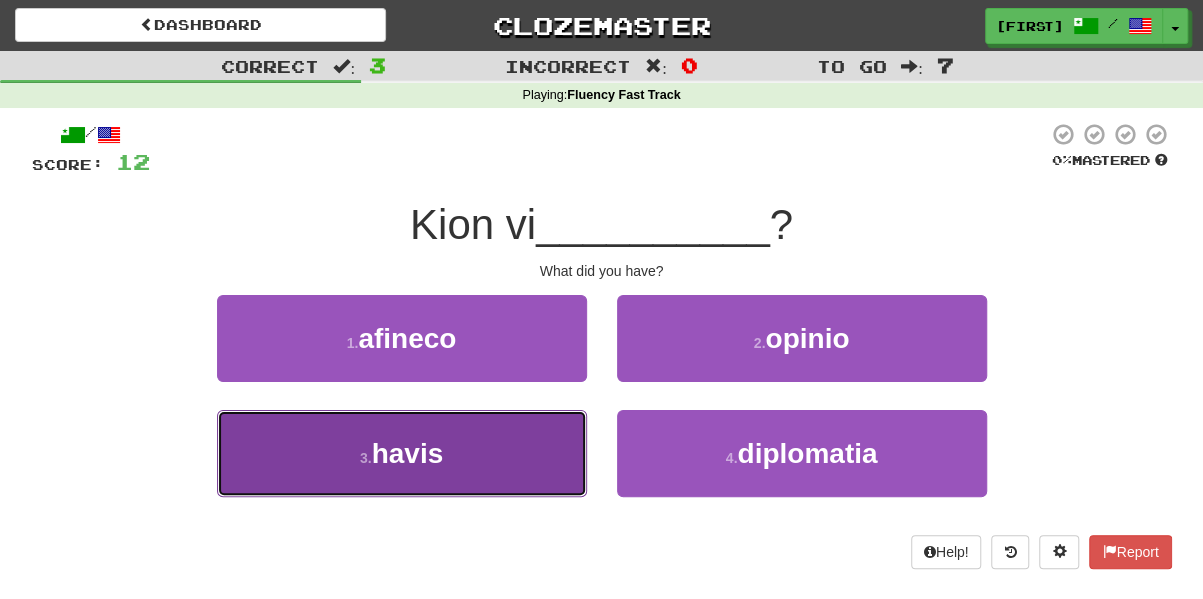click on "3 .  havis" at bounding box center [402, 453] 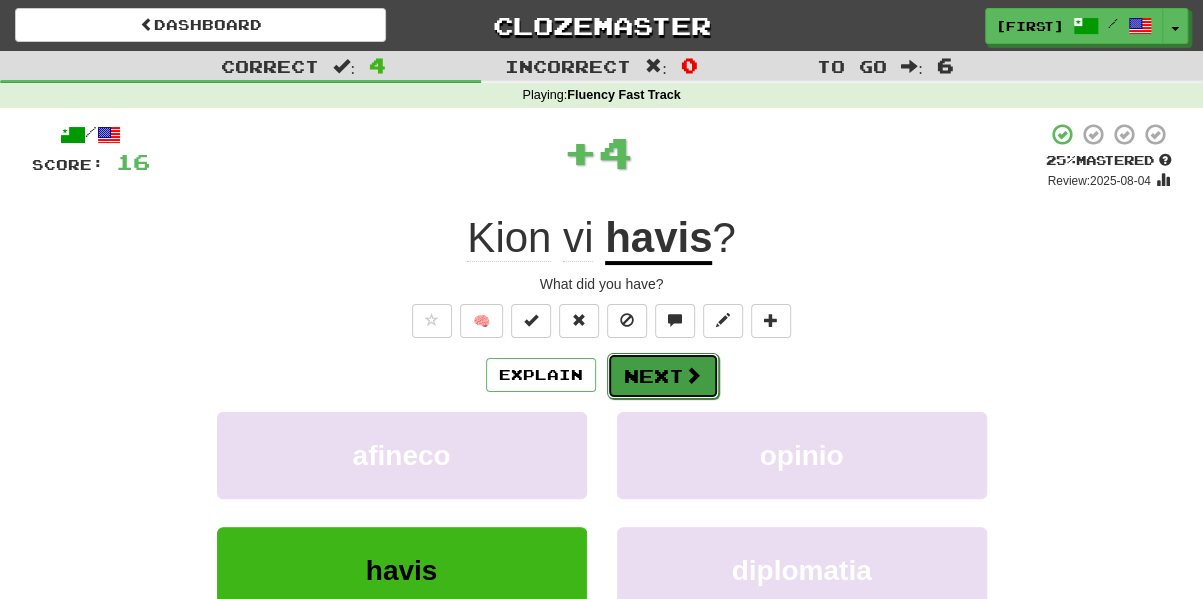 click on "Next" at bounding box center [663, 376] 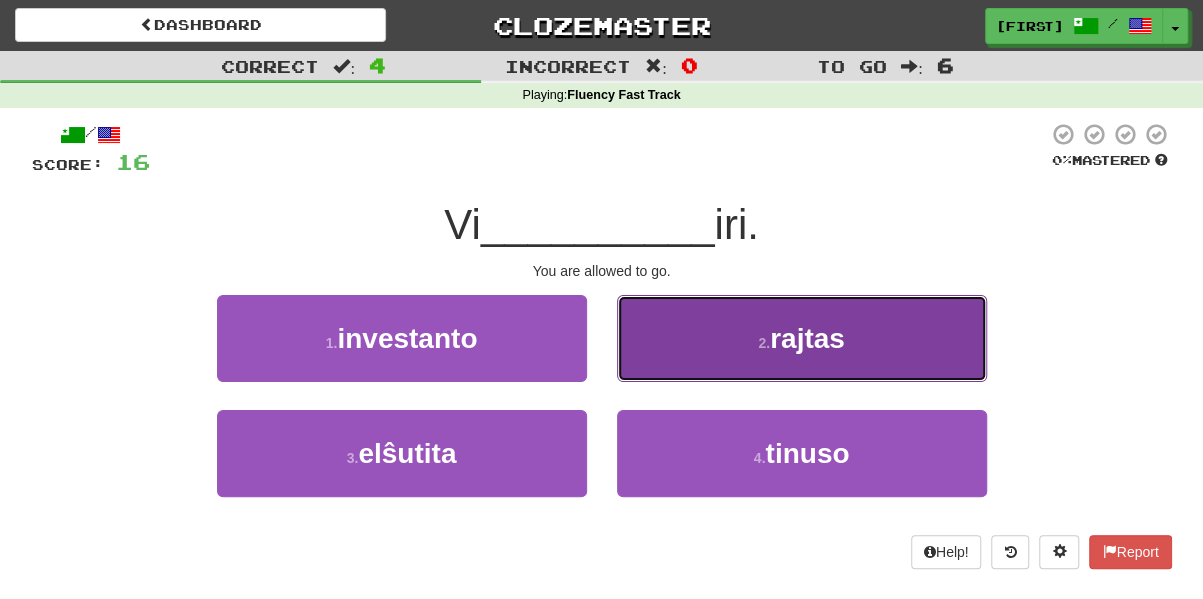 click on "2 .  rajtas" at bounding box center (802, 338) 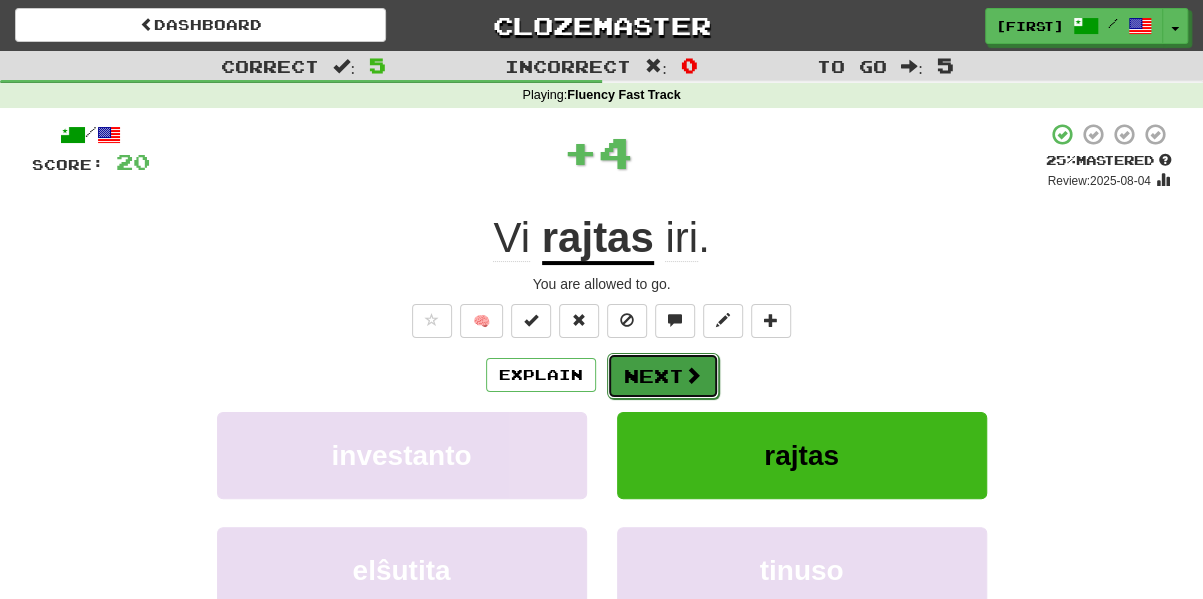 click on "Next" at bounding box center [663, 376] 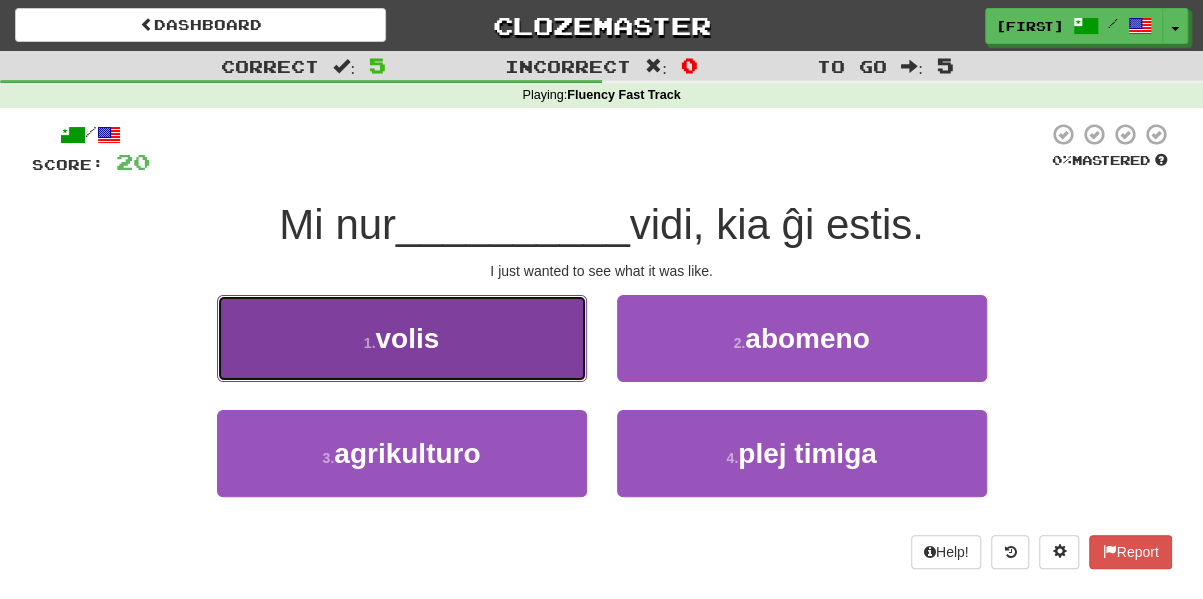 click on "1 .  volis" at bounding box center (402, 338) 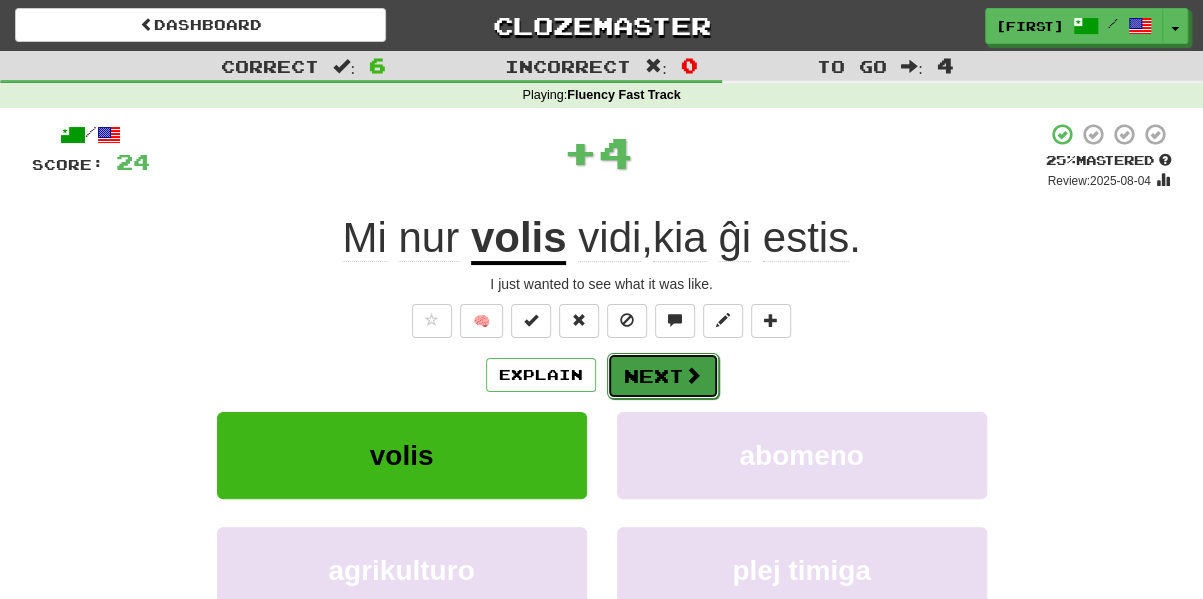 click on "Next" at bounding box center [663, 376] 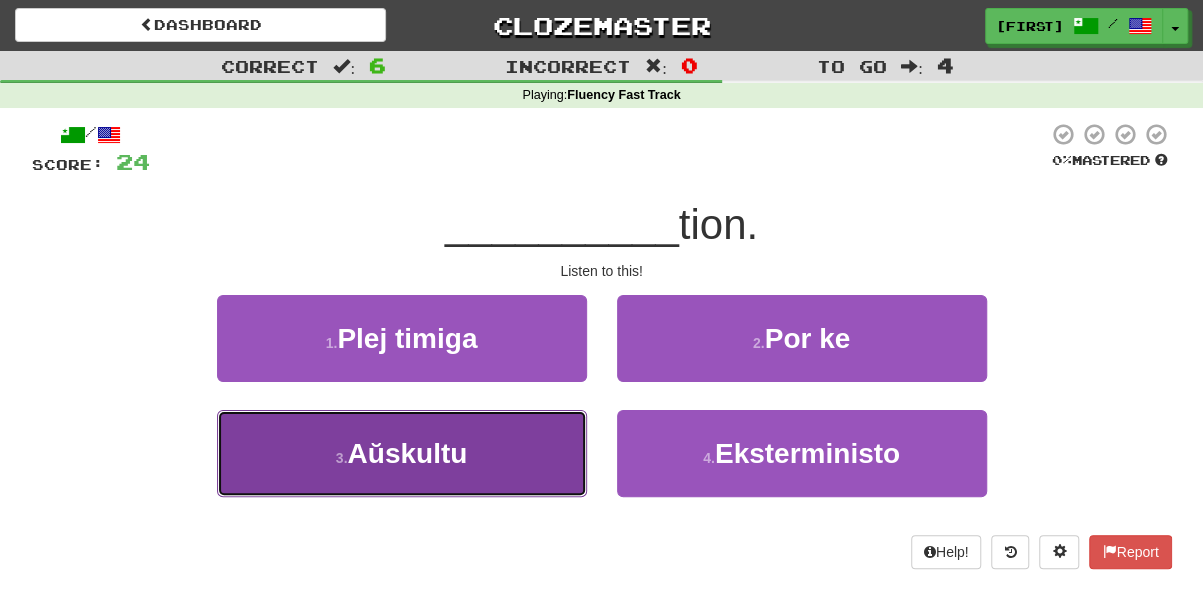 click on "3 .  Aŭskultu" at bounding box center [402, 453] 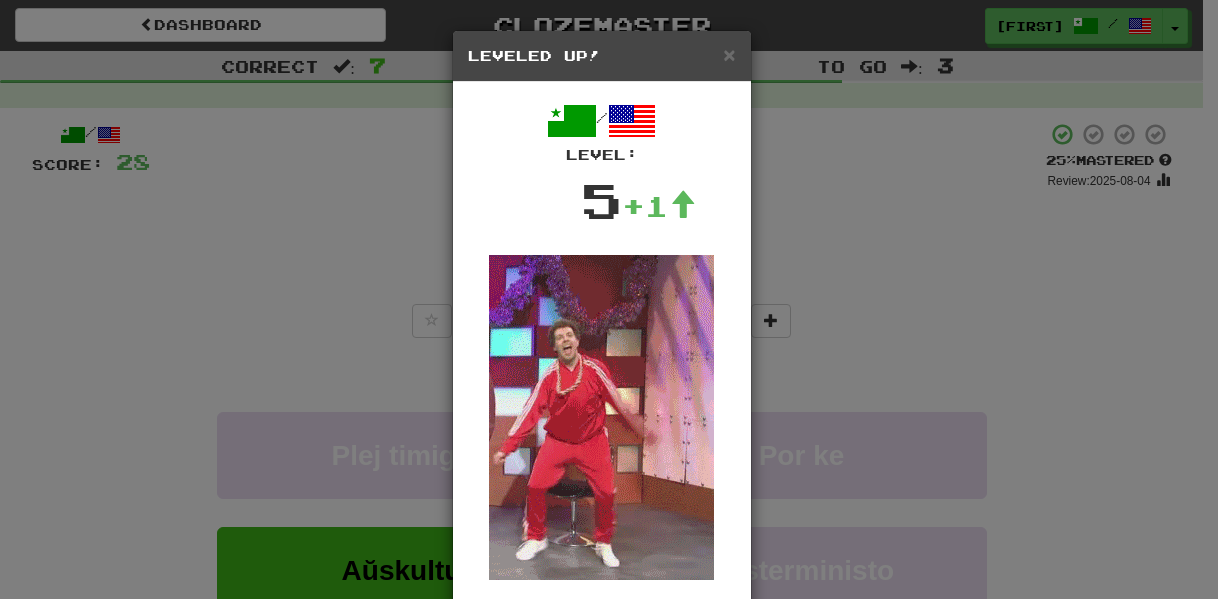 drag, startPoint x: 1202, startPoint y: 426, endPoint x: 1204, endPoint y: 455, distance: 29.068884 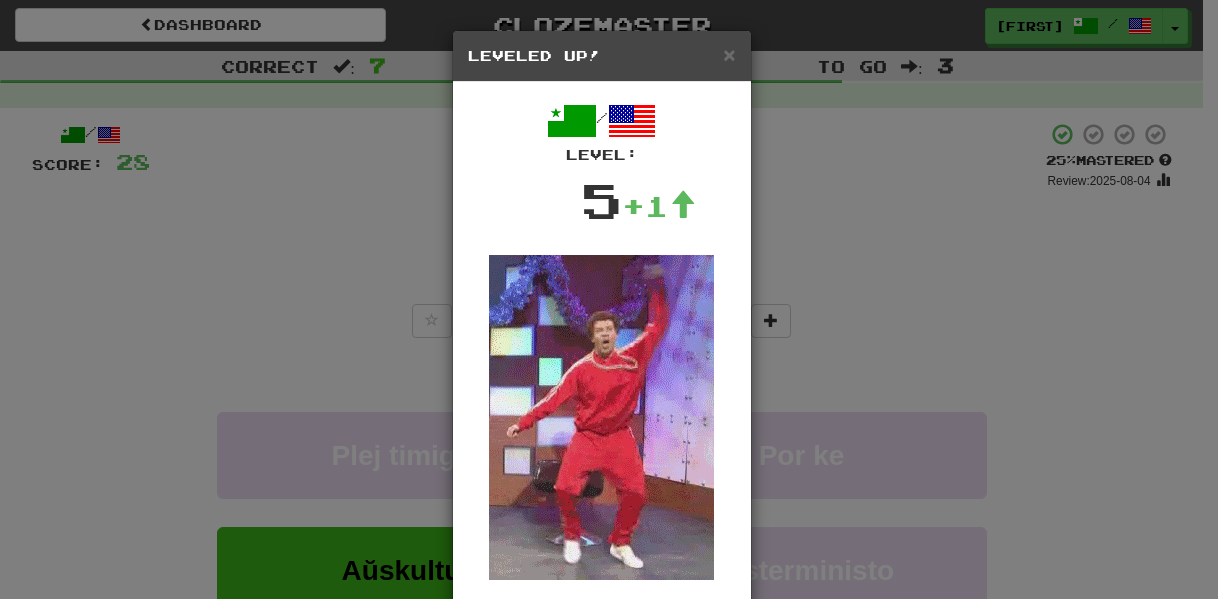 click on "× Leveled Up!  /  Level: 5 +1 Tell the world!  Share  Post Close" at bounding box center (609, 299) 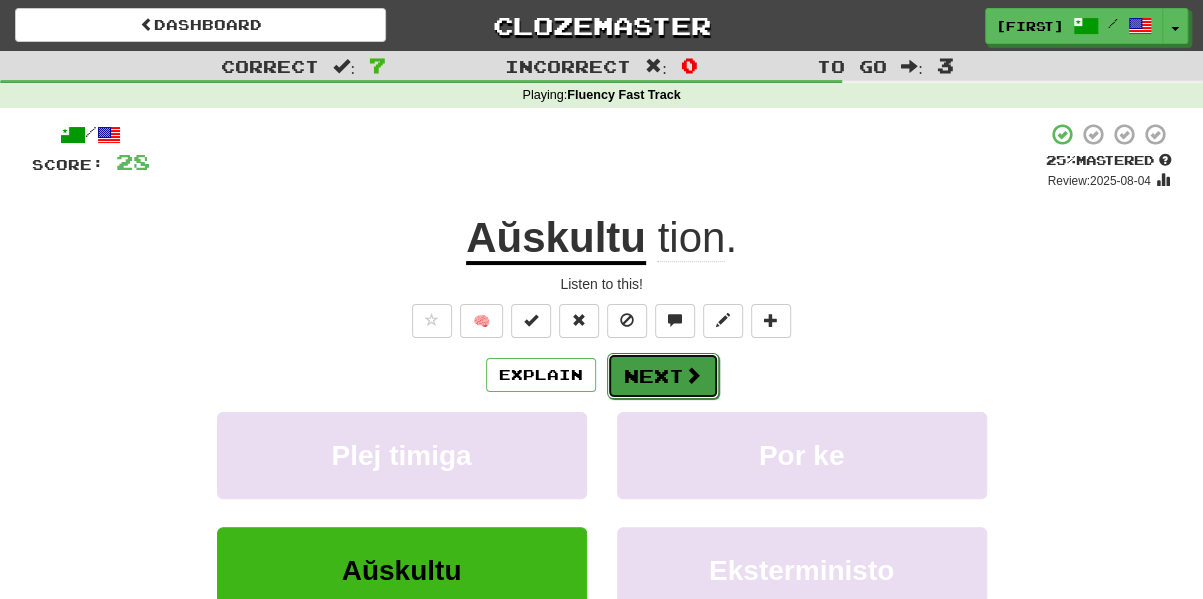 click on "Next" at bounding box center [663, 376] 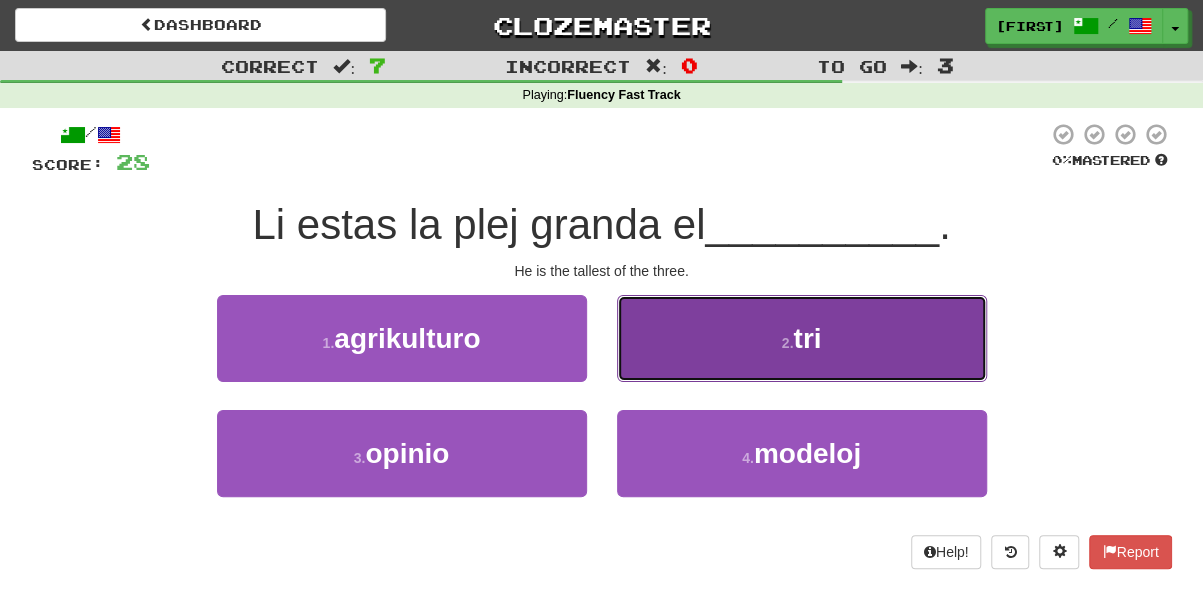 click on "2 .  tri" at bounding box center (802, 338) 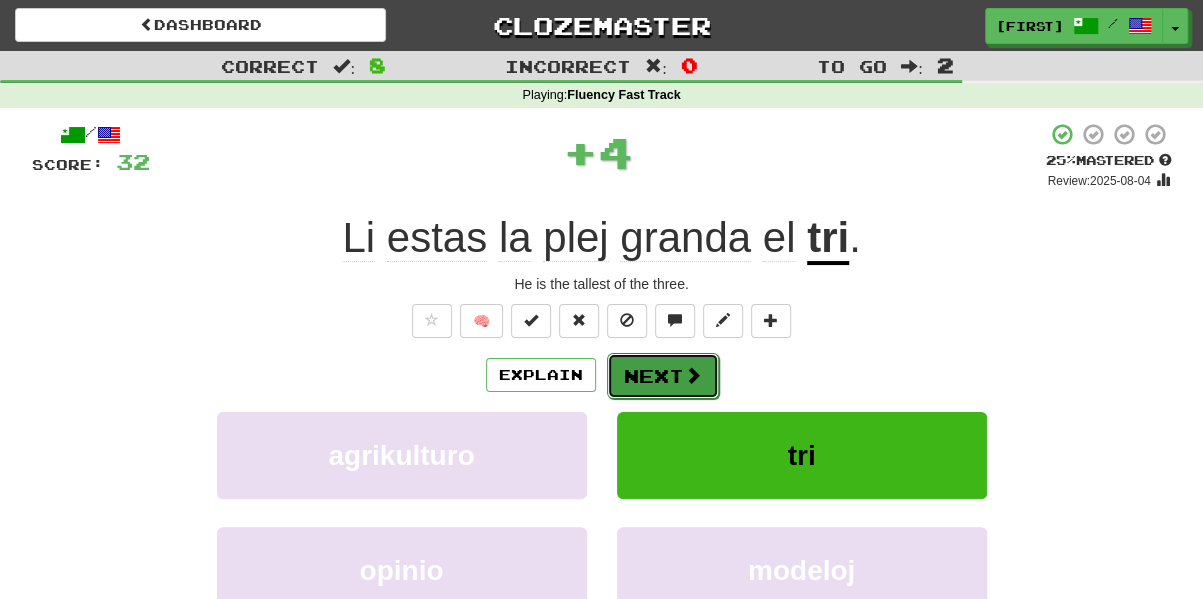 click on "Next" at bounding box center [663, 376] 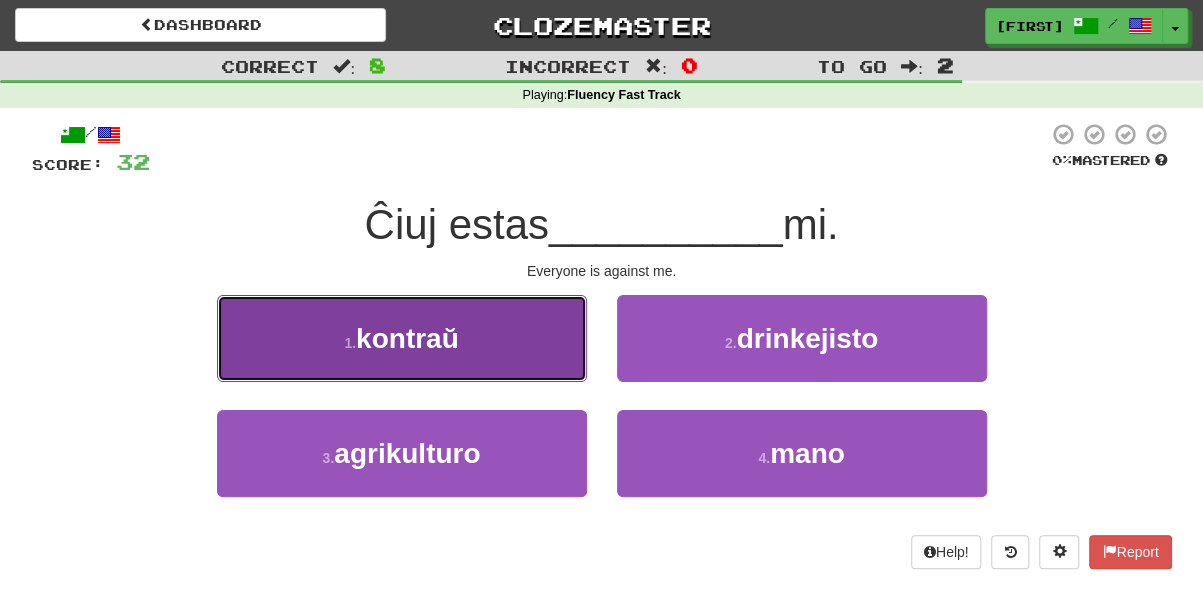 click on "1 .  kontraŭ" at bounding box center (402, 338) 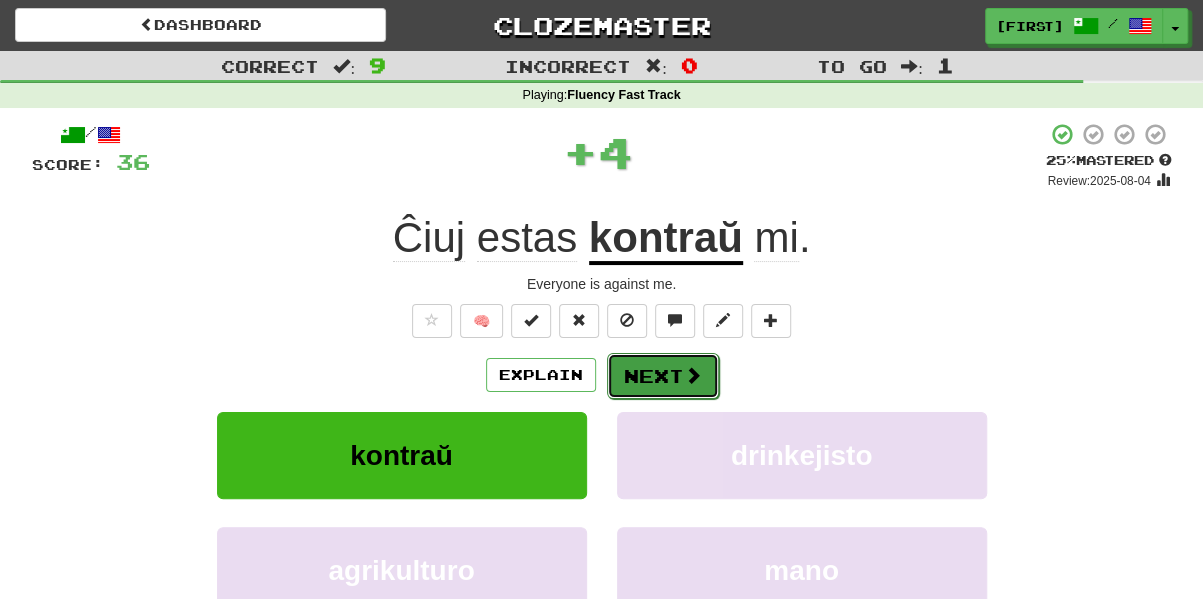 click on "Next" at bounding box center [663, 376] 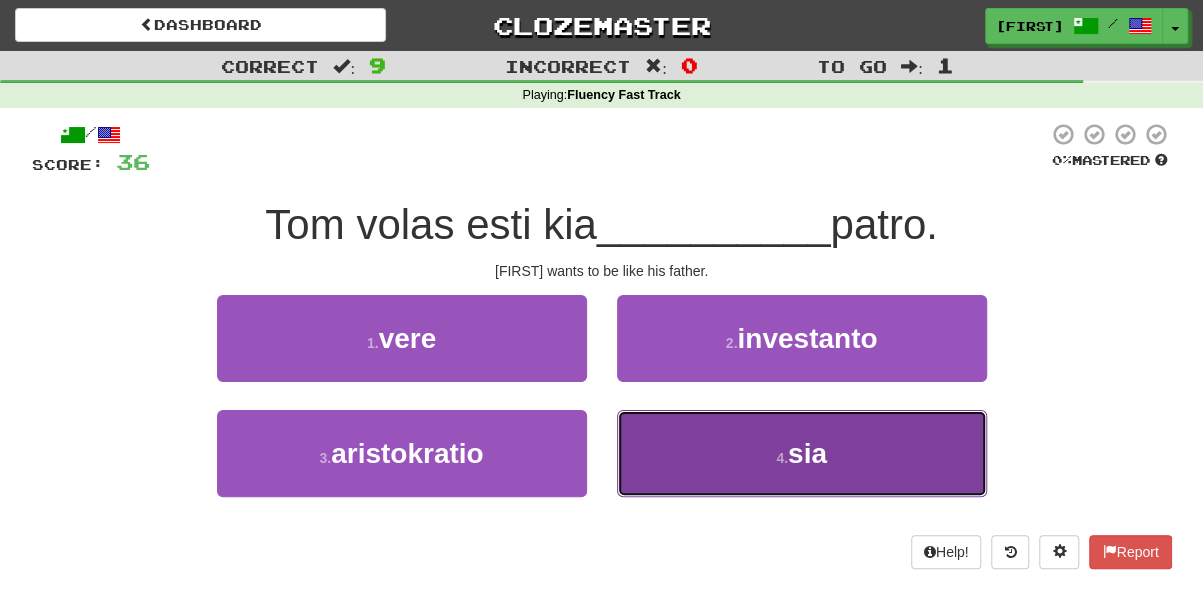 click on "4 .  sia" at bounding box center [802, 453] 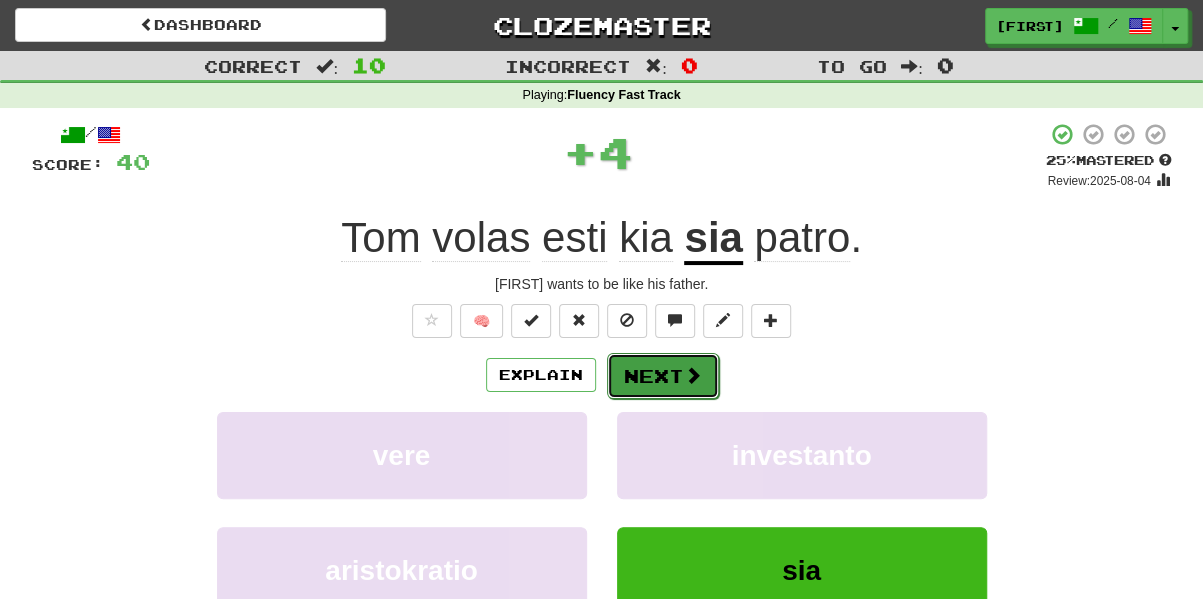 click on "Next" at bounding box center (663, 376) 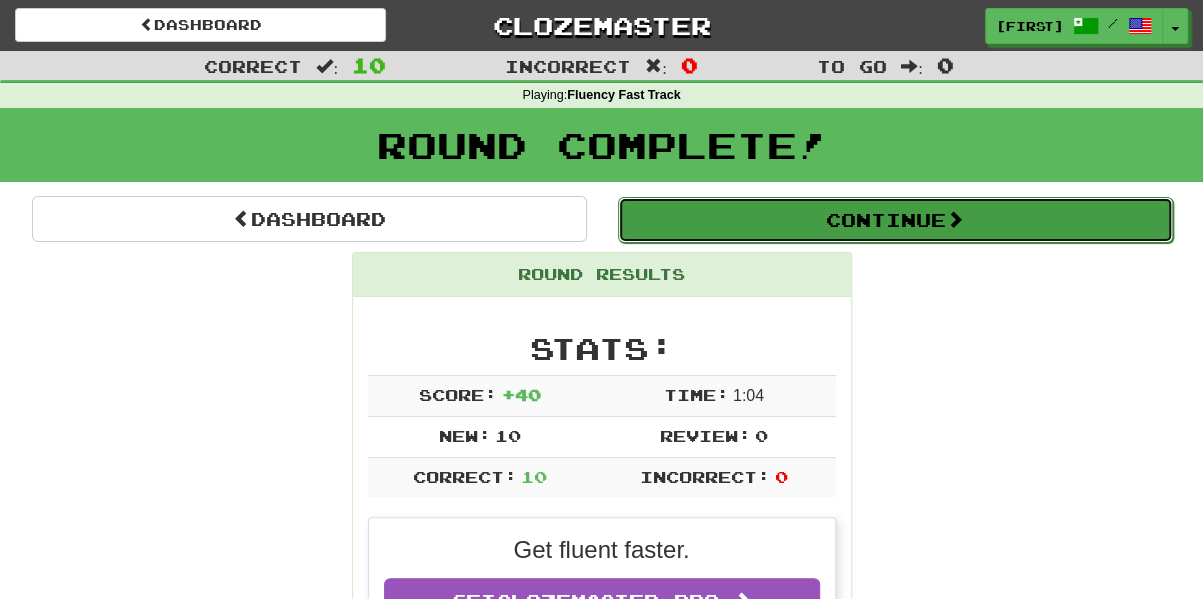 click on "Continue" at bounding box center (895, 220) 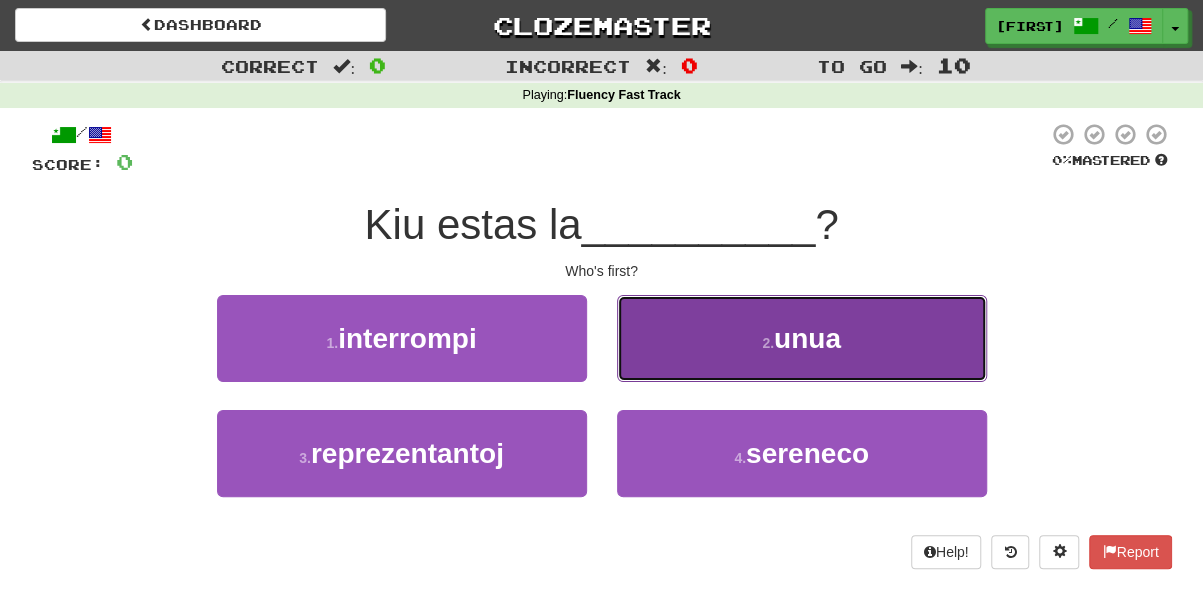 click on "2 ." at bounding box center (768, 343) 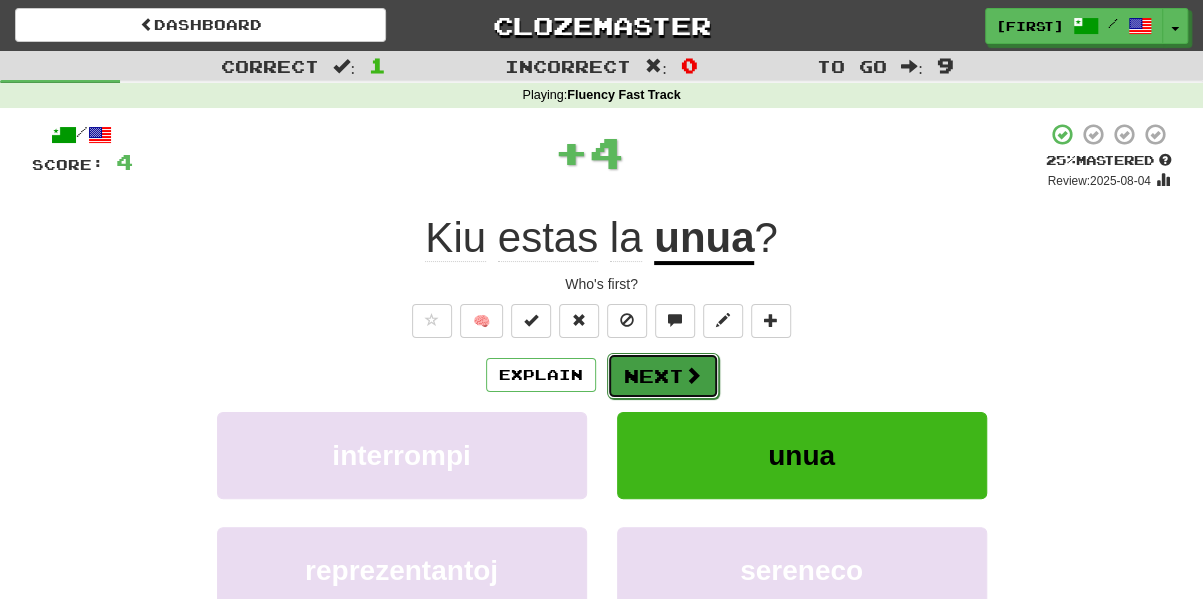 click at bounding box center [693, 375] 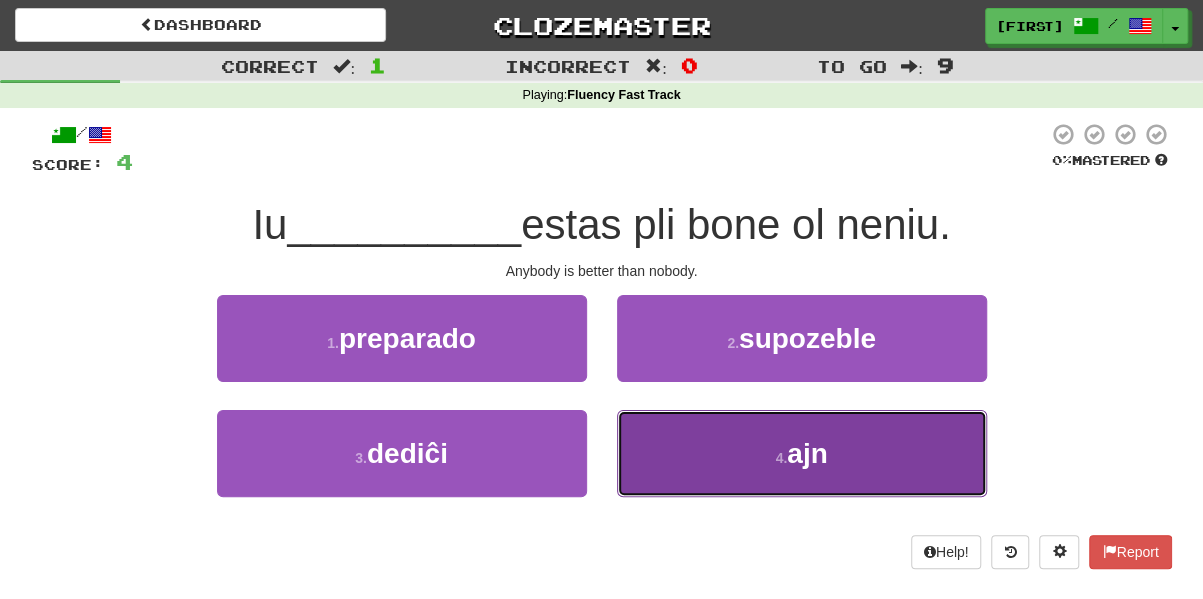 click on "4 .  ajn" at bounding box center [802, 453] 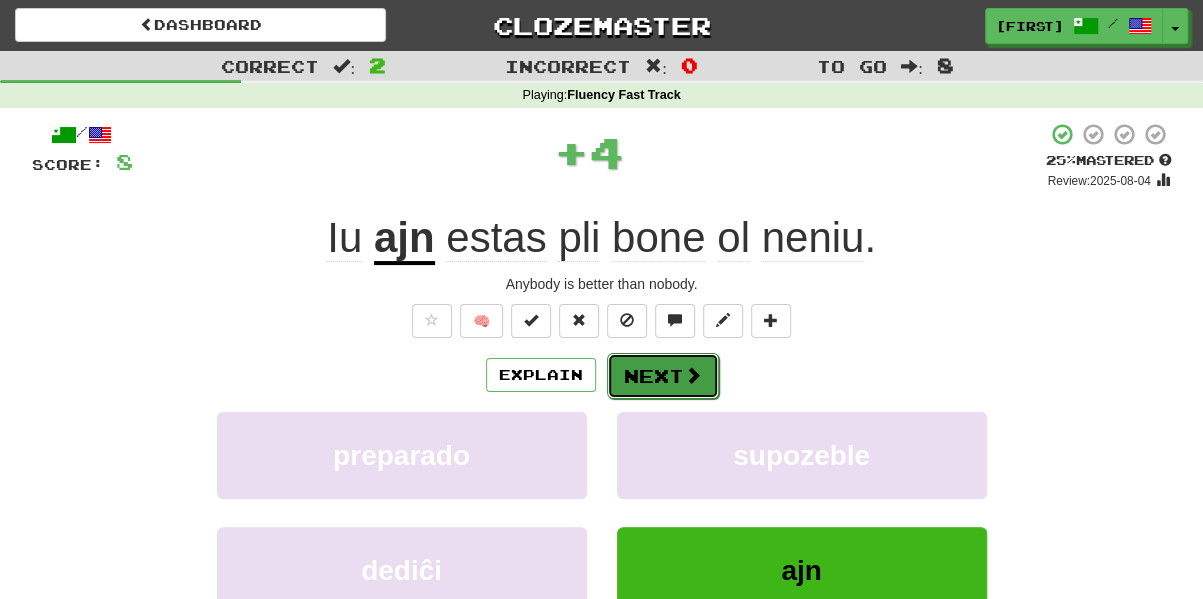 click on "Next" at bounding box center (663, 376) 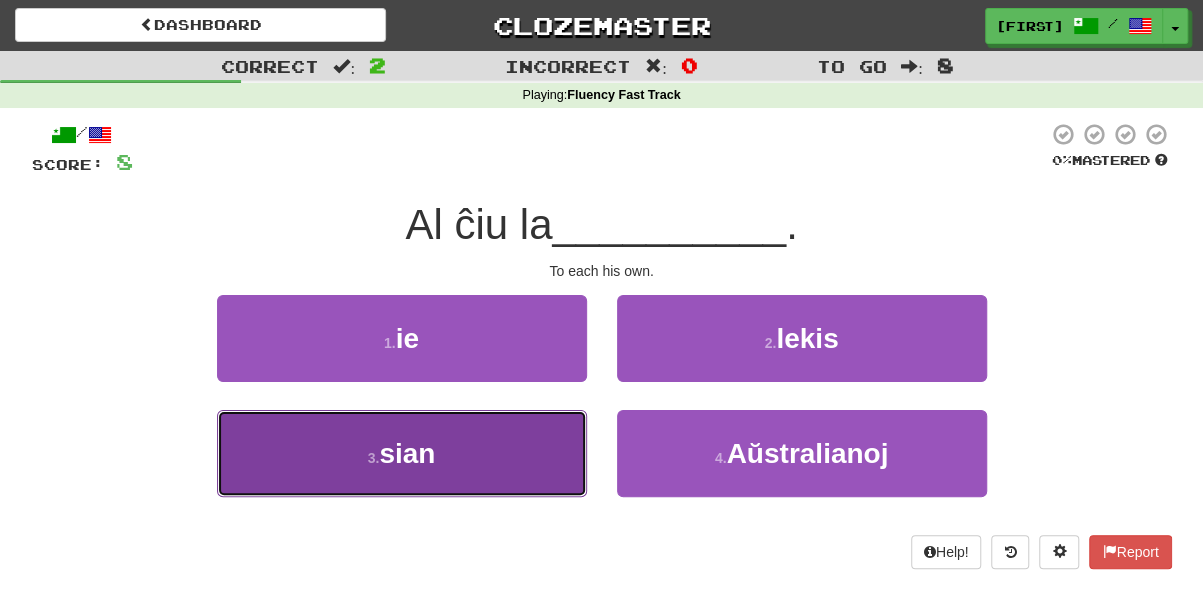 click on "3 .  sian" at bounding box center [402, 453] 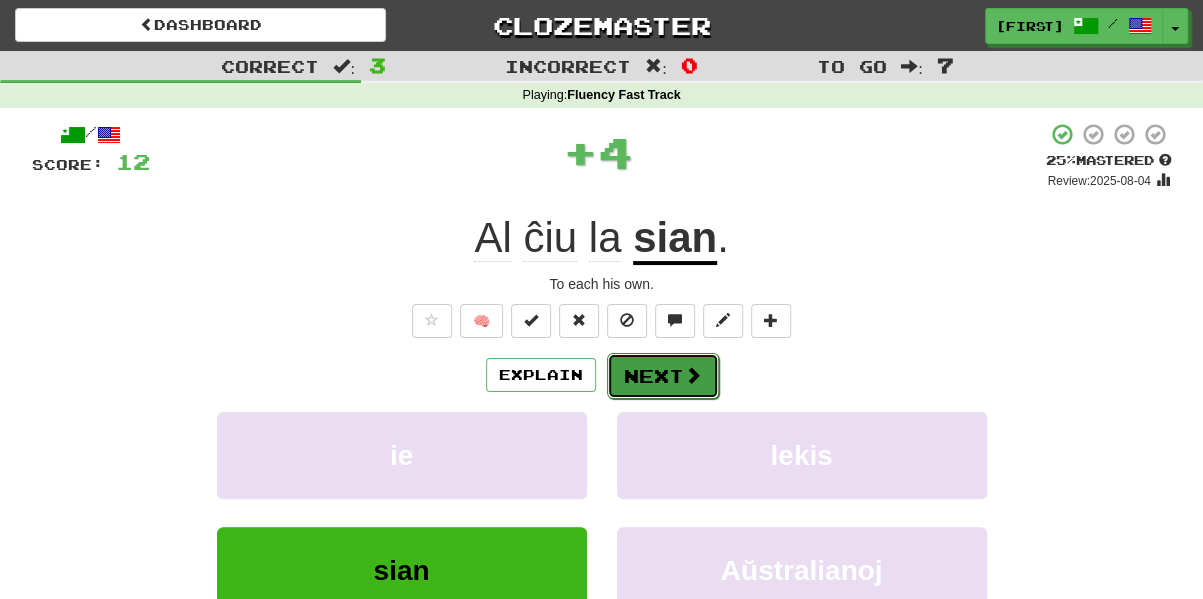 click on "Next" at bounding box center (663, 376) 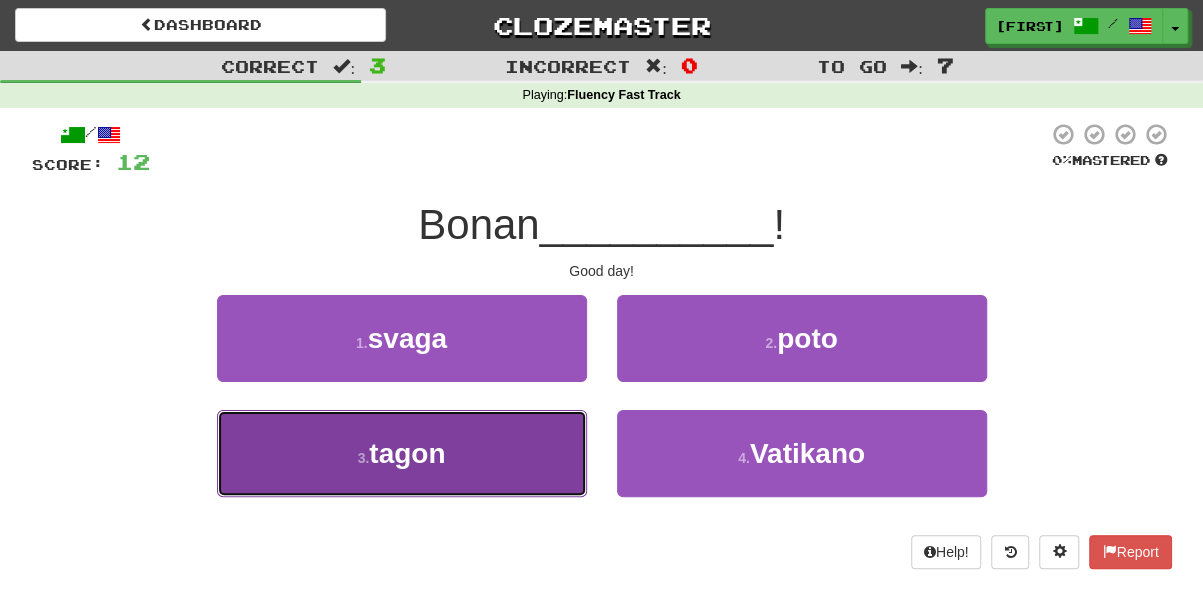 click on "3 .  tagon" at bounding box center [402, 453] 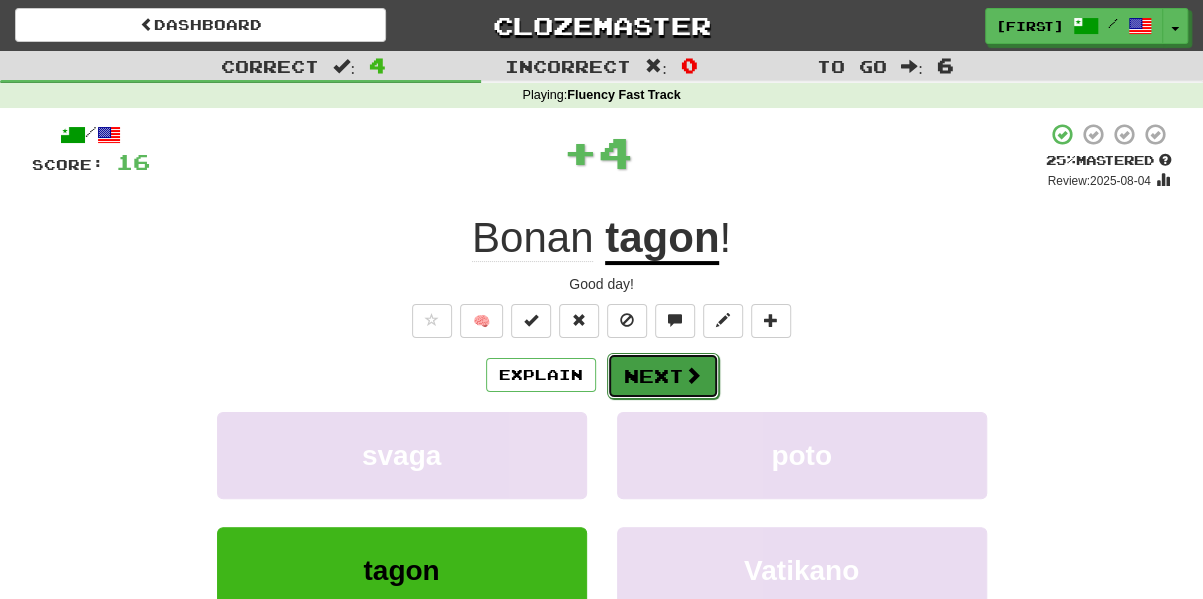click on "Next" at bounding box center [663, 376] 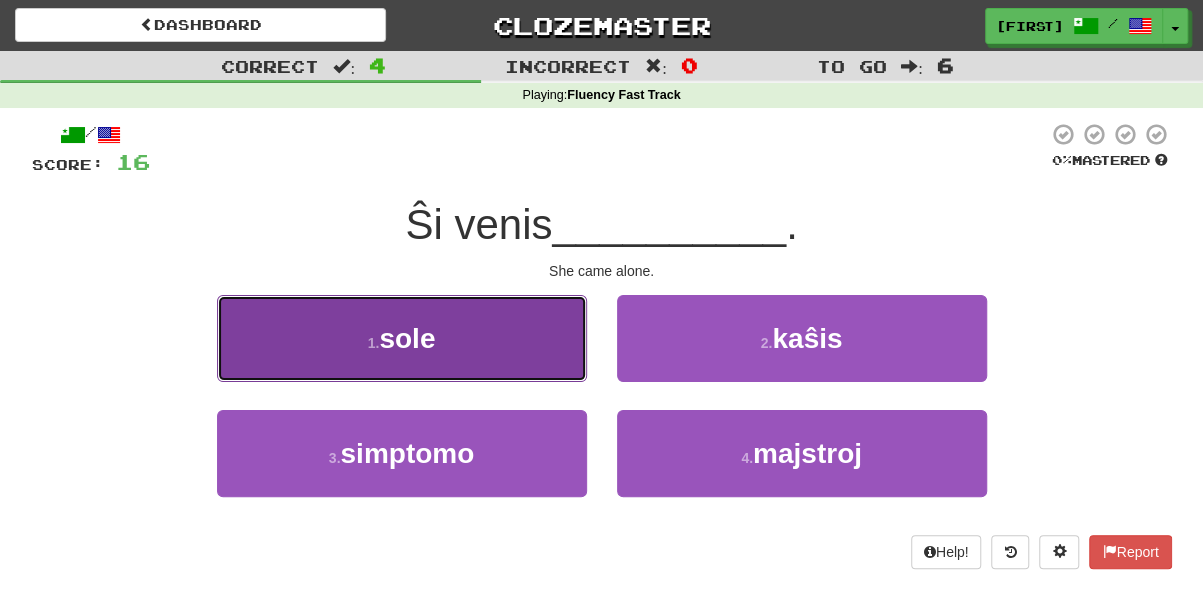click on "1 .  sole" at bounding box center (402, 338) 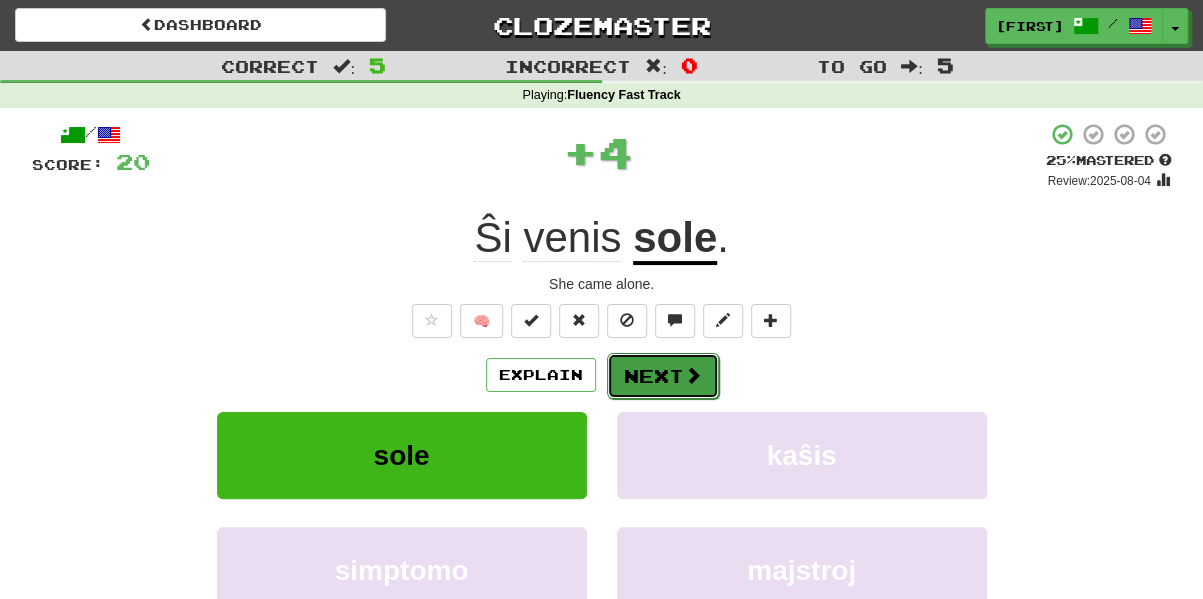 click on "Next" at bounding box center (663, 376) 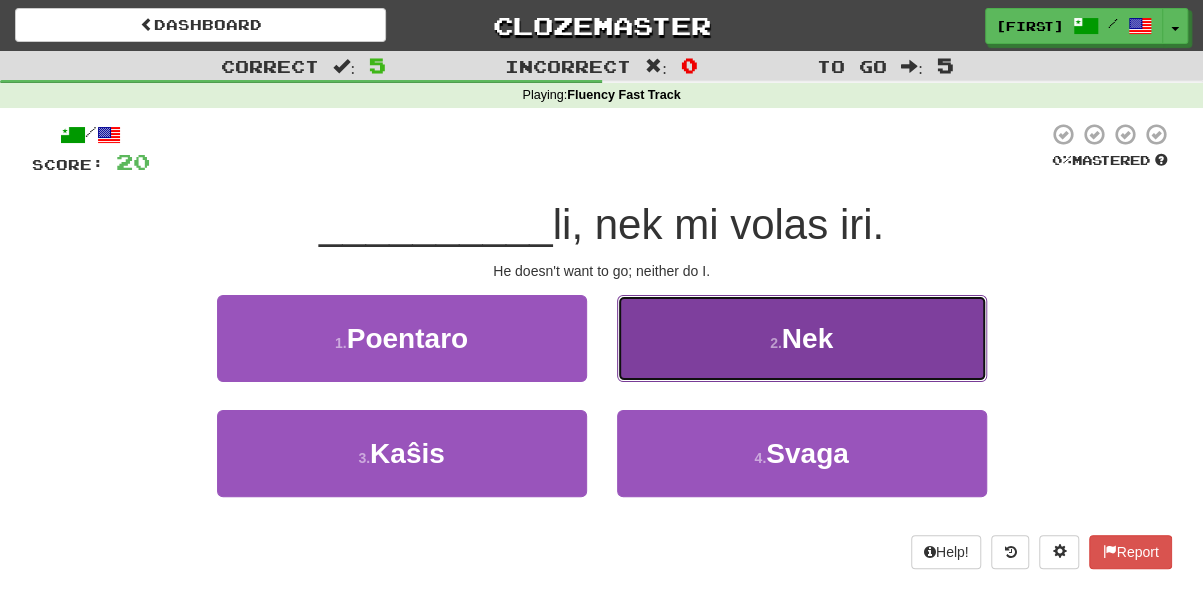 click on "2 .  Nek" at bounding box center [802, 338] 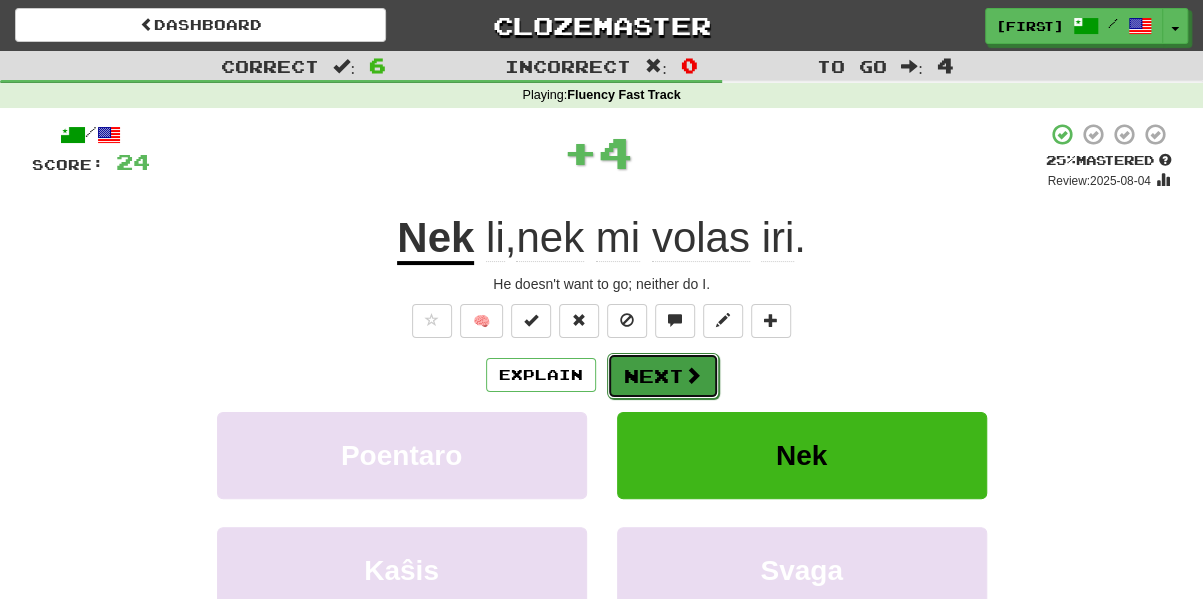 click on "Next" at bounding box center (663, 376) 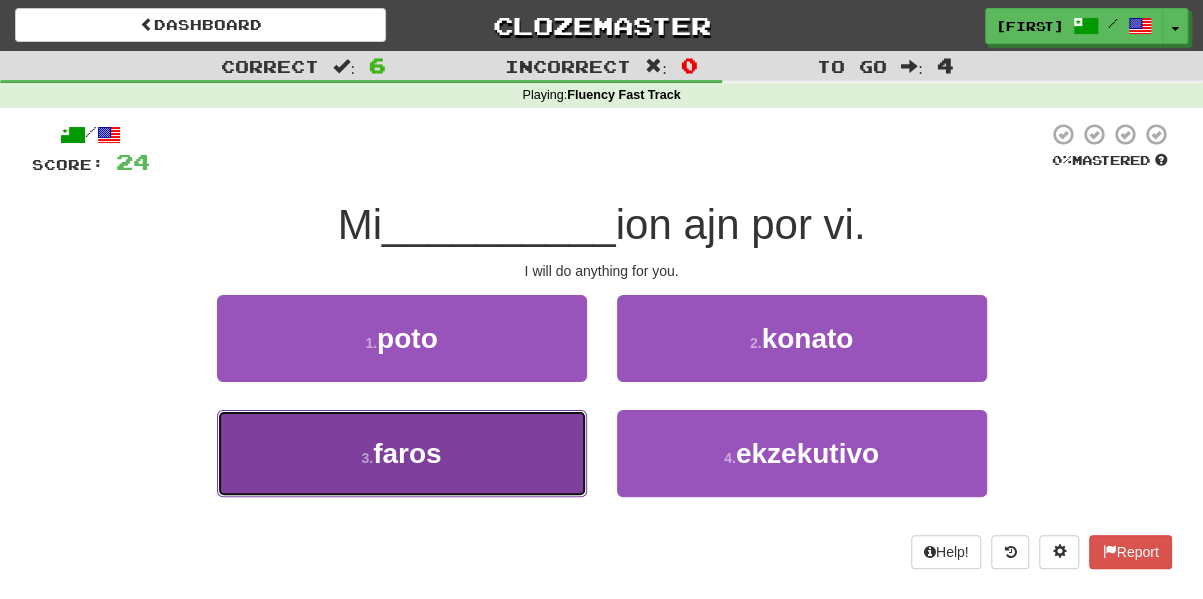 click on "3 .  faros" at bounding box center (402, 453) 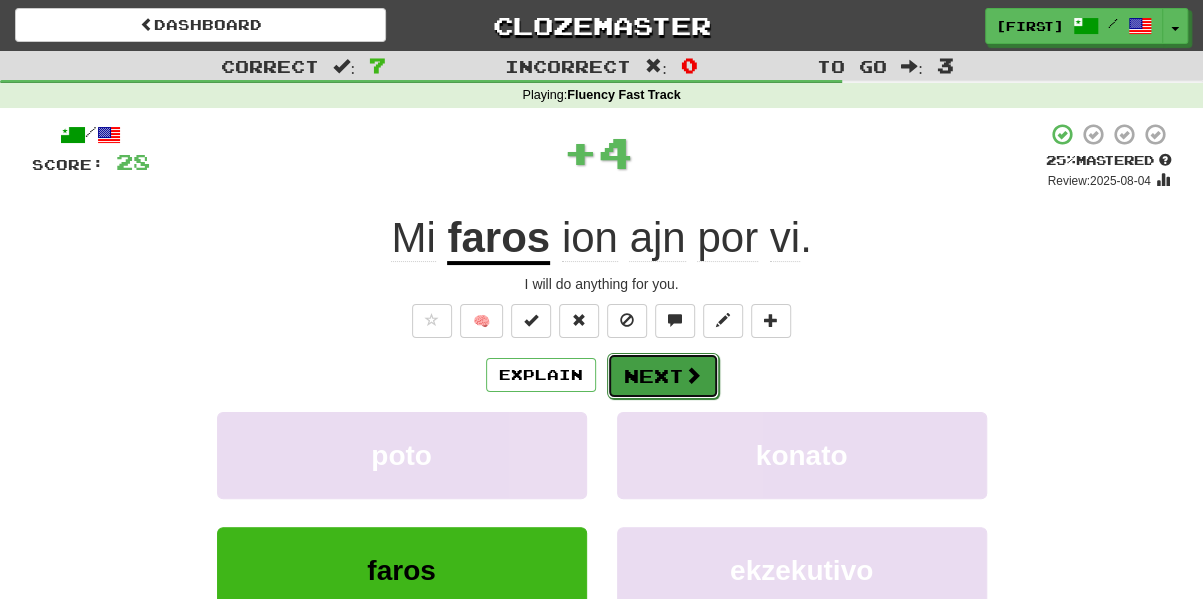 click on "Next" at bounding box center (663, 376) 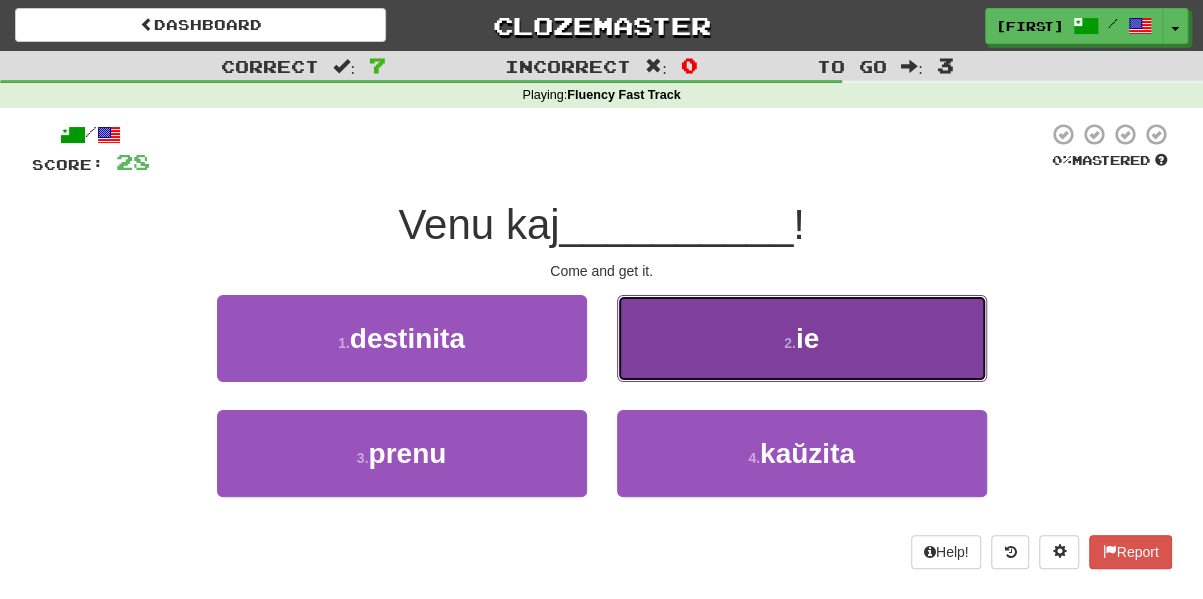 click on "2 .  ie" at bounding box center [802, 338] 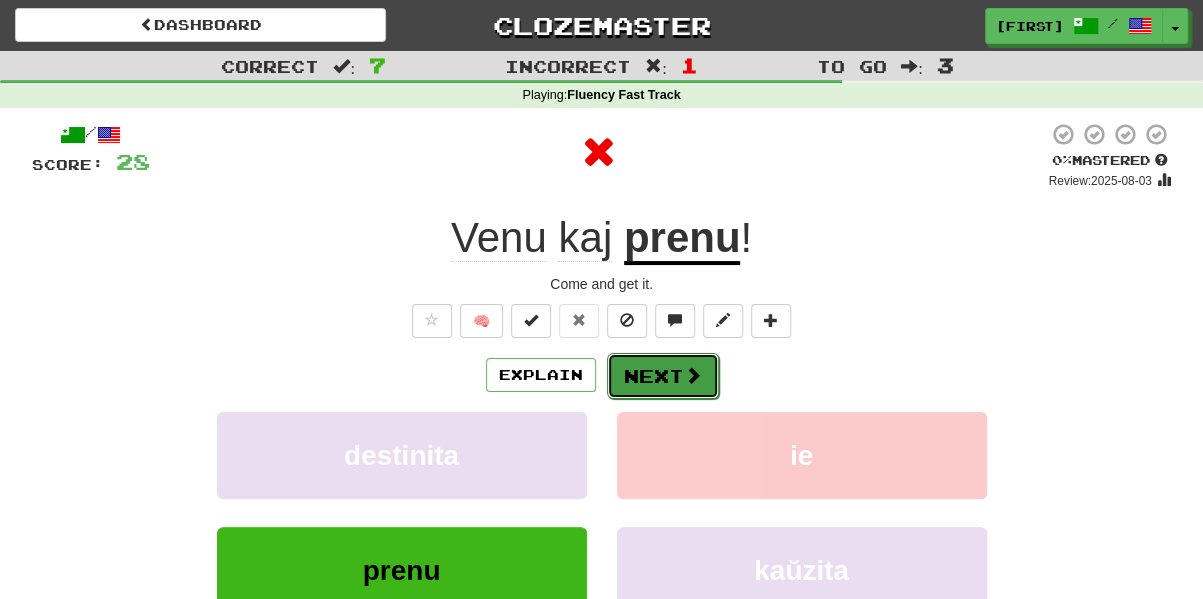 click on "Next" at bounding box center [663, 376] 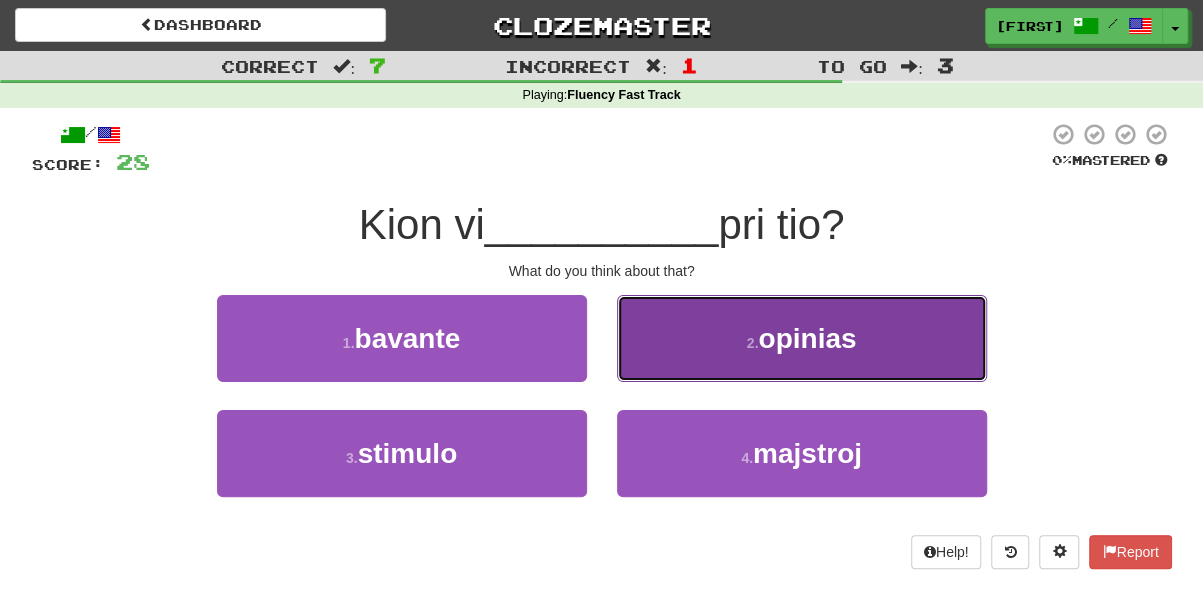 click on "2 .  opinias" at bounding box center [802, 338] 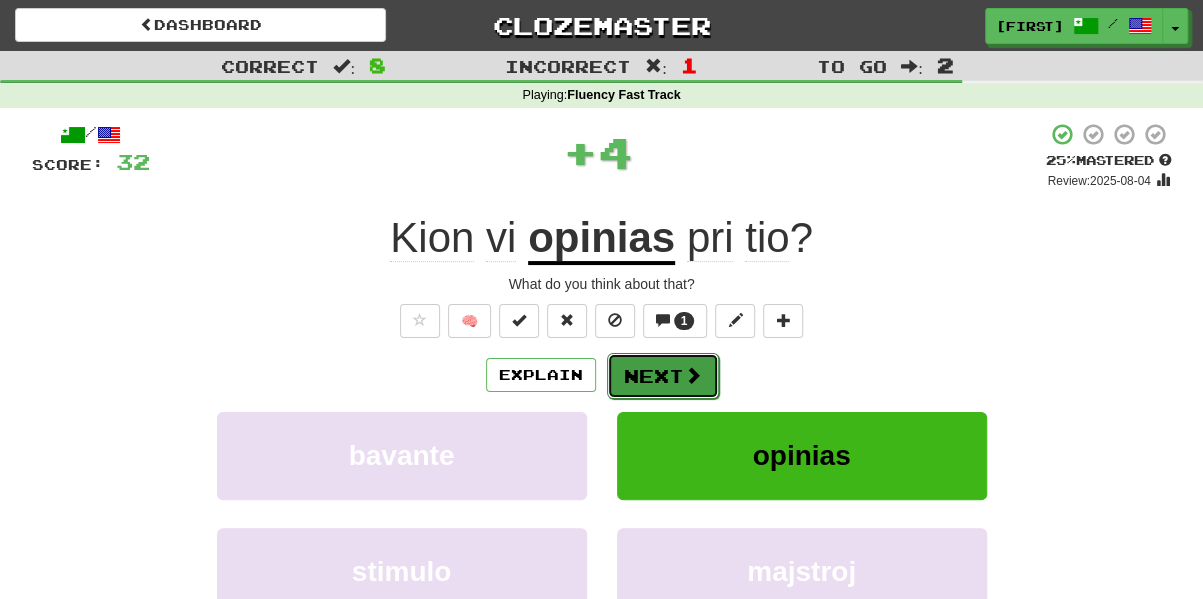 click on "Next" at bounding box center [663, 376] 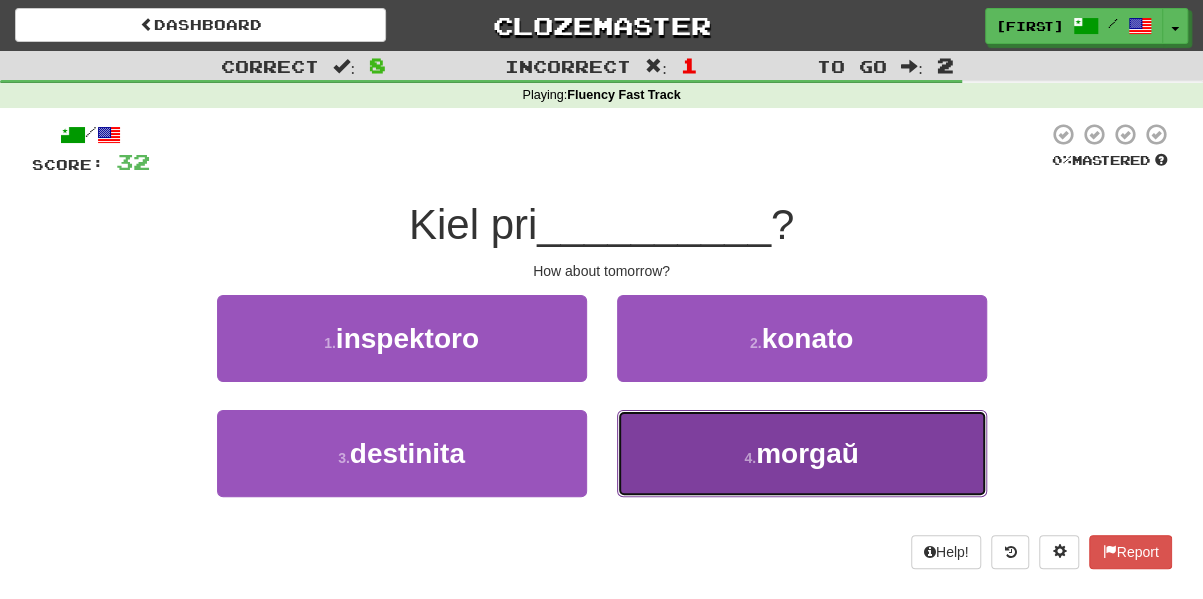click on "4 .  morgaŭ" at bounding box center [802, 453] 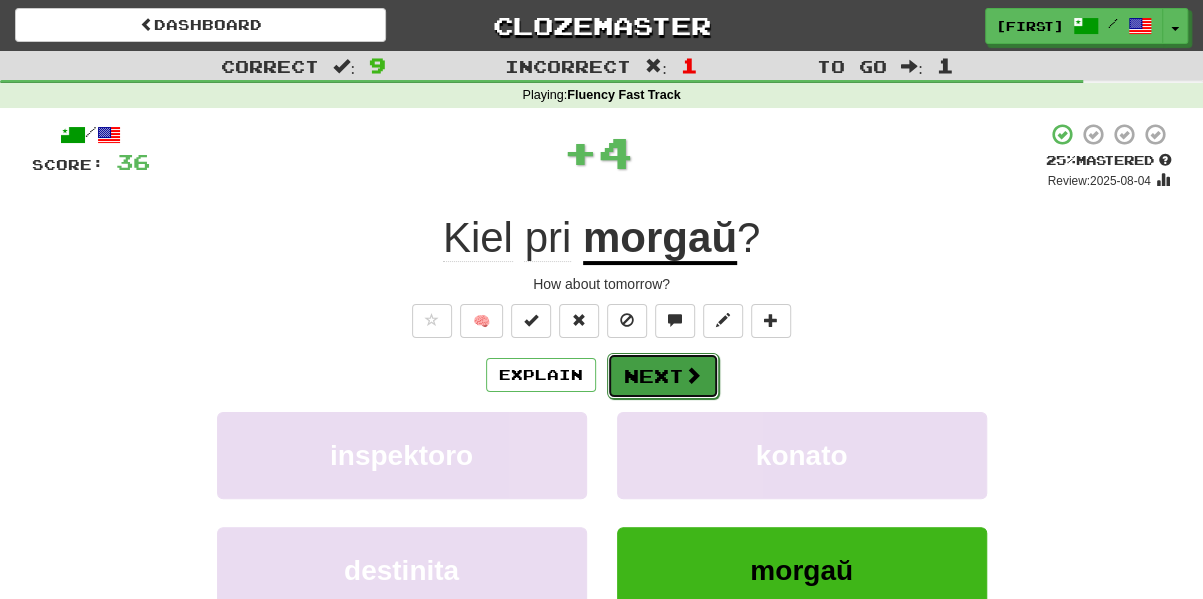 click on "Next" at bounding box center [663, 376] 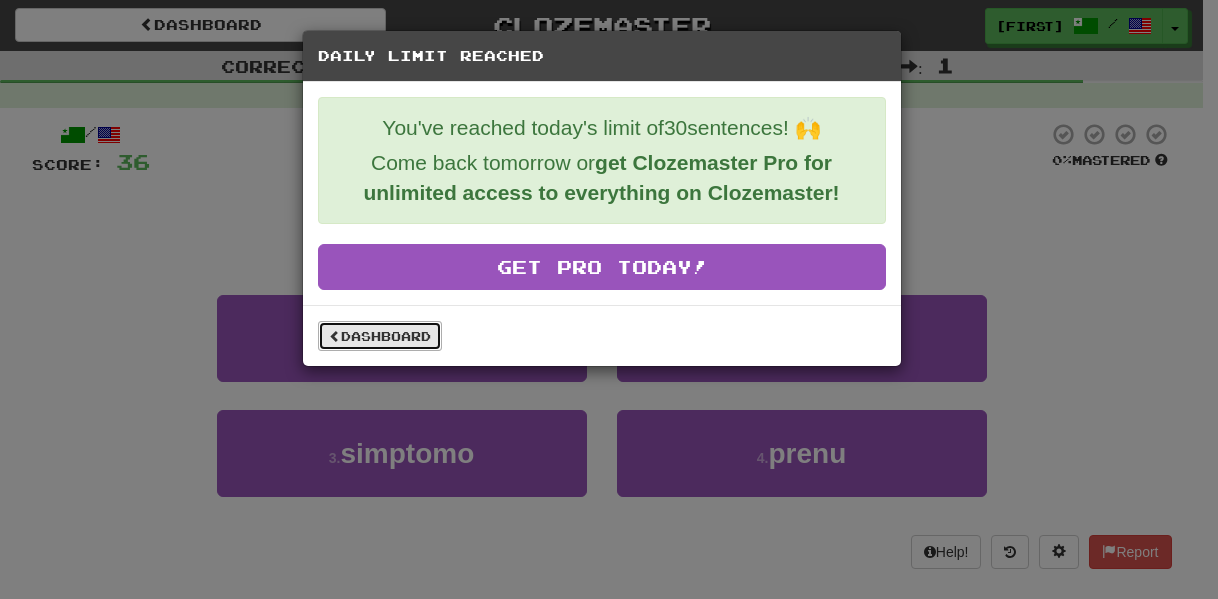 click on "Dashboard" at bounding box center [380, 336] 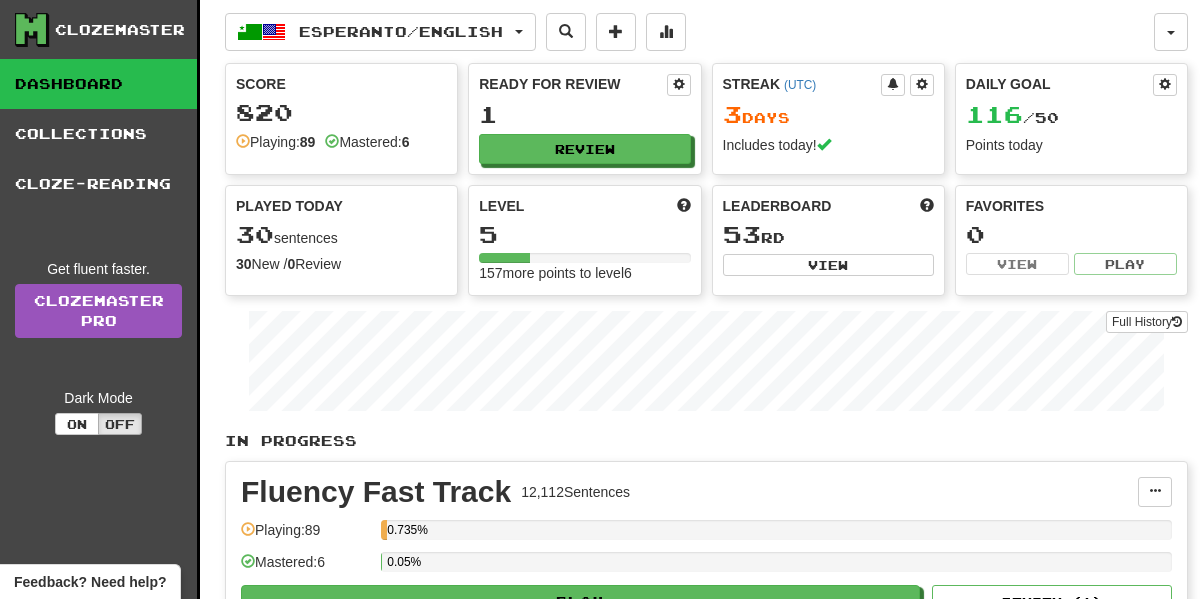 scroll, scrollTop: 0, scrollLeft: 0, axis: both 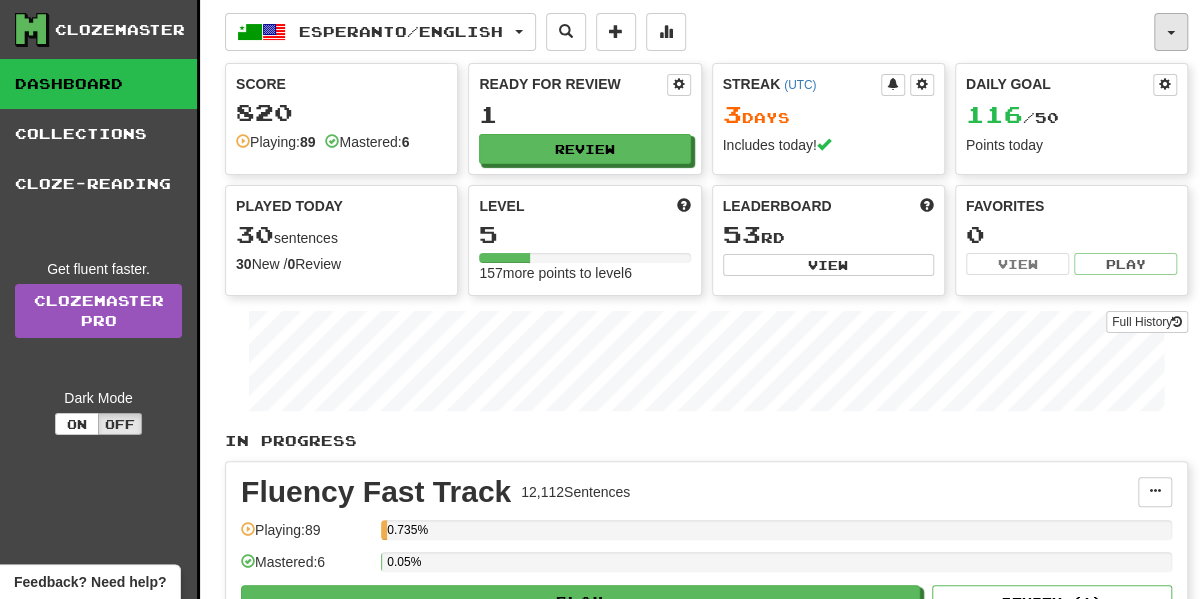 click at bounding box center (1171, 32) 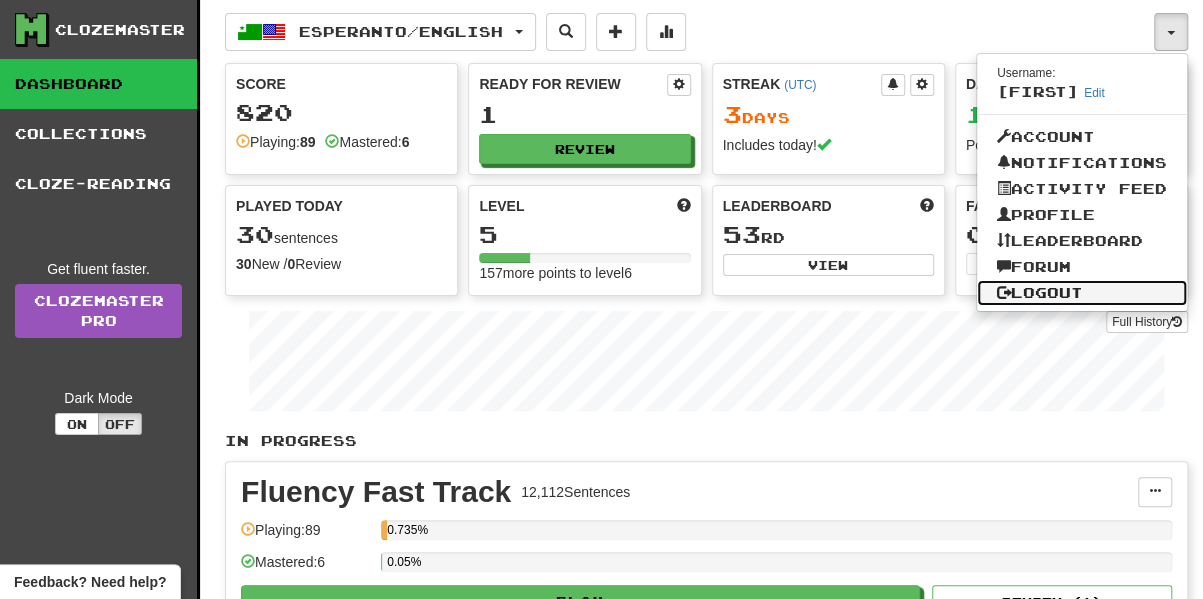 click on "Logout" at bounding box center (1082, 293) 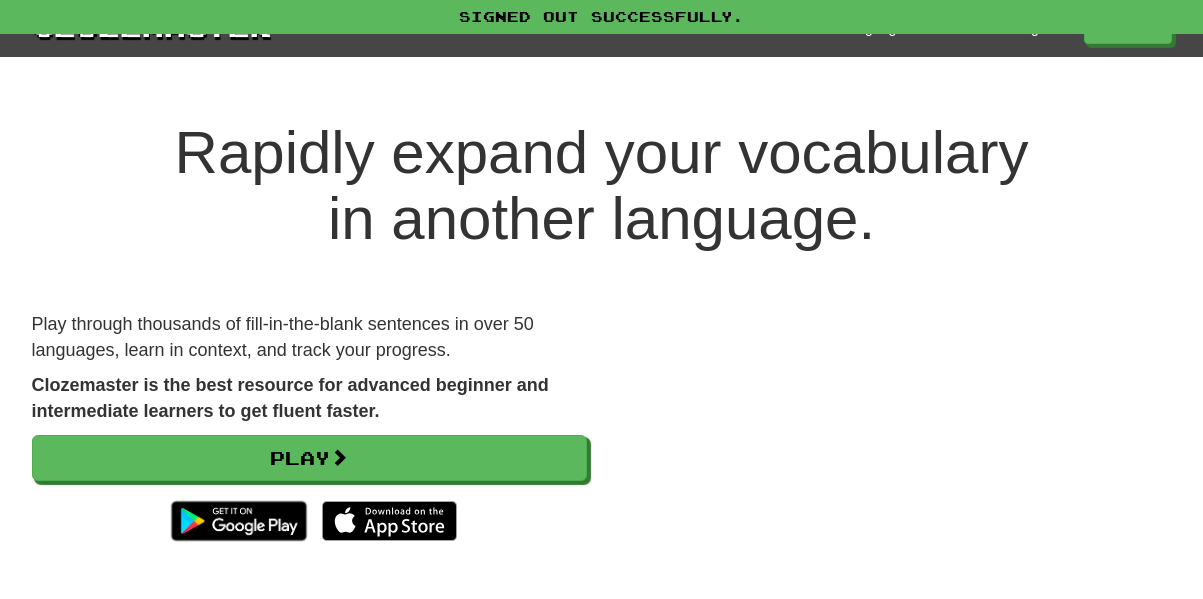 scroll, scrollTop: 0, scrollLeft: 0, axis: both 